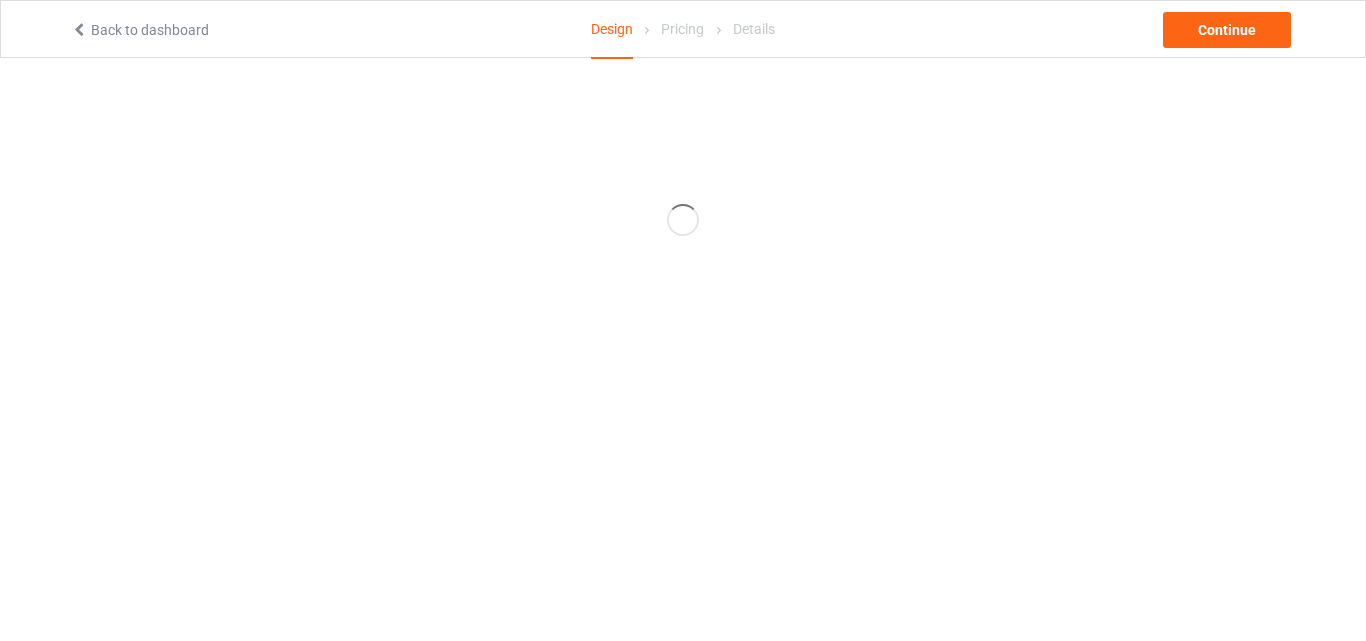 scroll, scrollTop: 0, scrollLeft: 0, axis: both 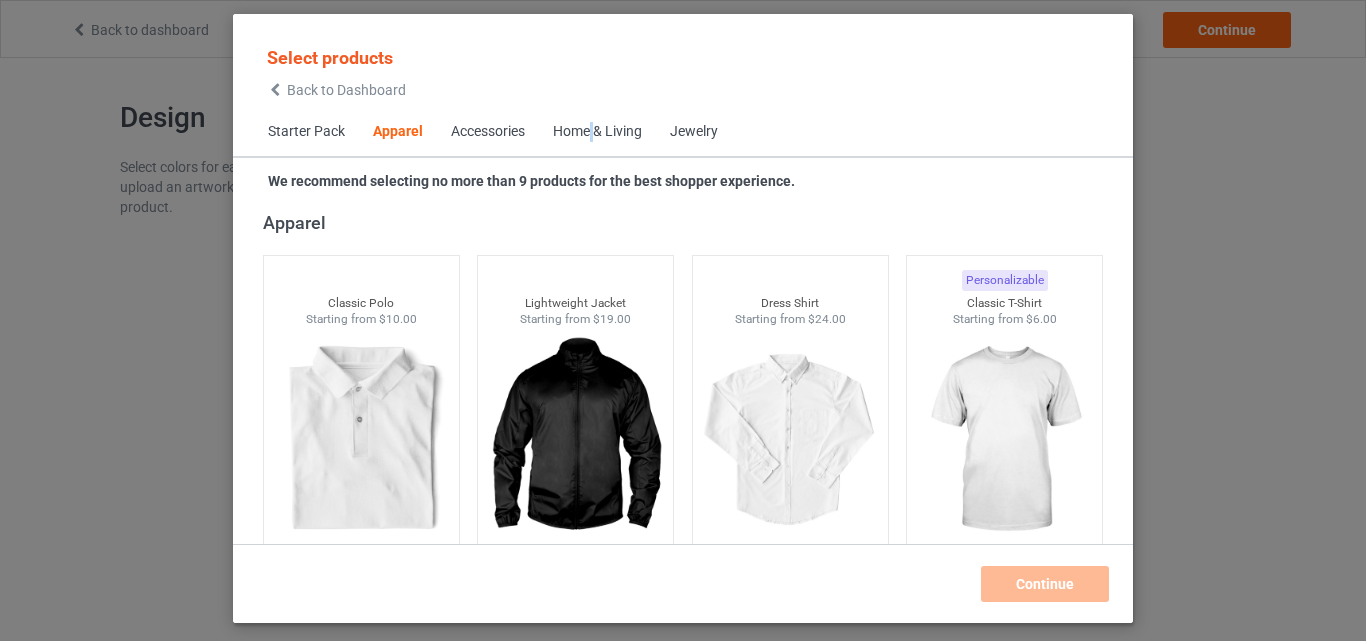 click on "Home & Living" at bounding box center [597, 132] 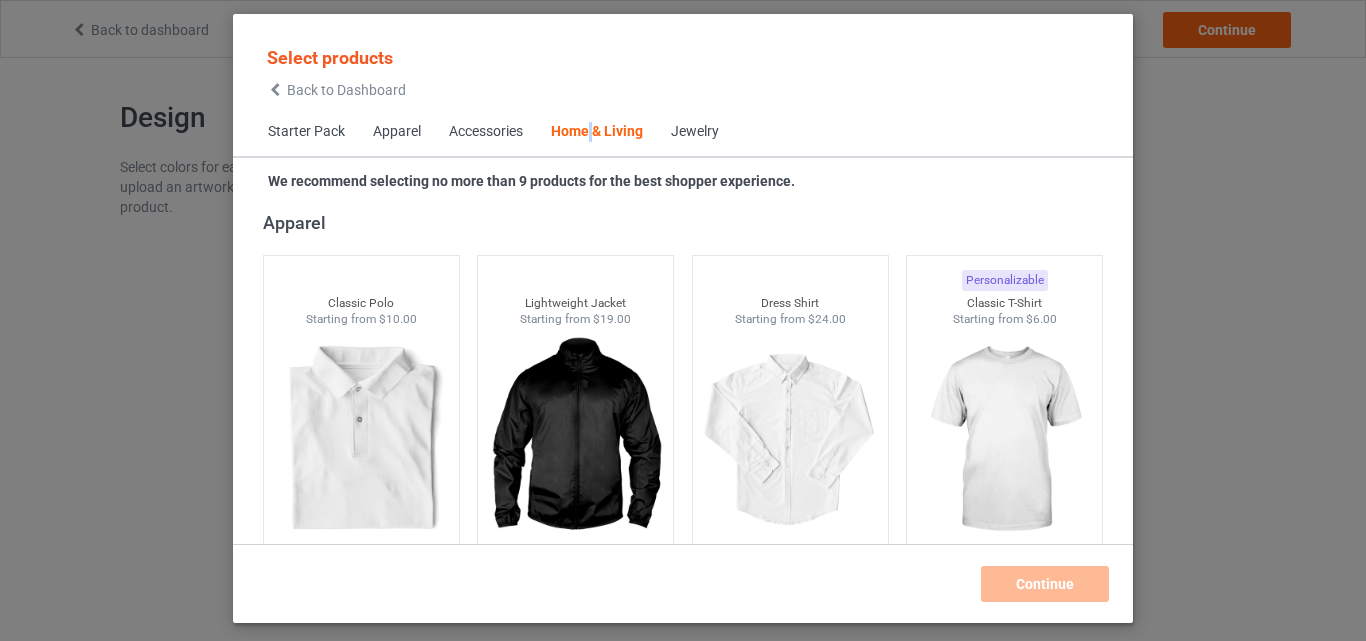 scroll, scrollTop: 9019, scrollLeft: 0, axis: vertical 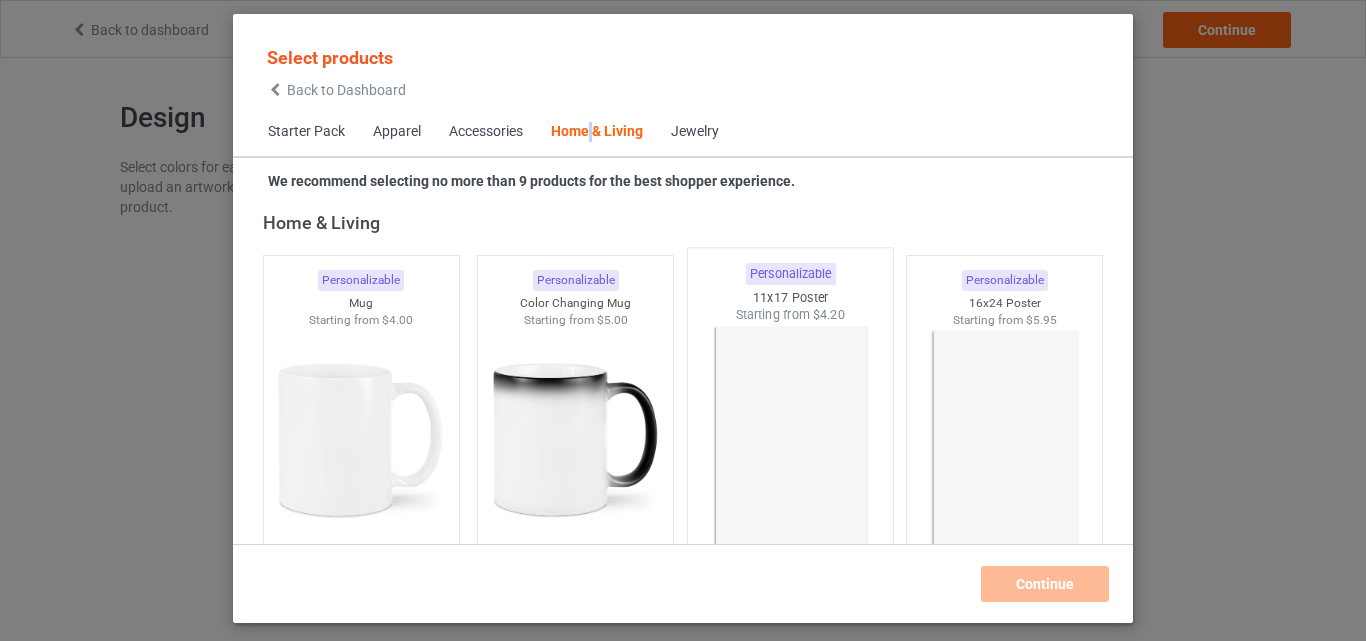 click at bounding box center (790, 441) 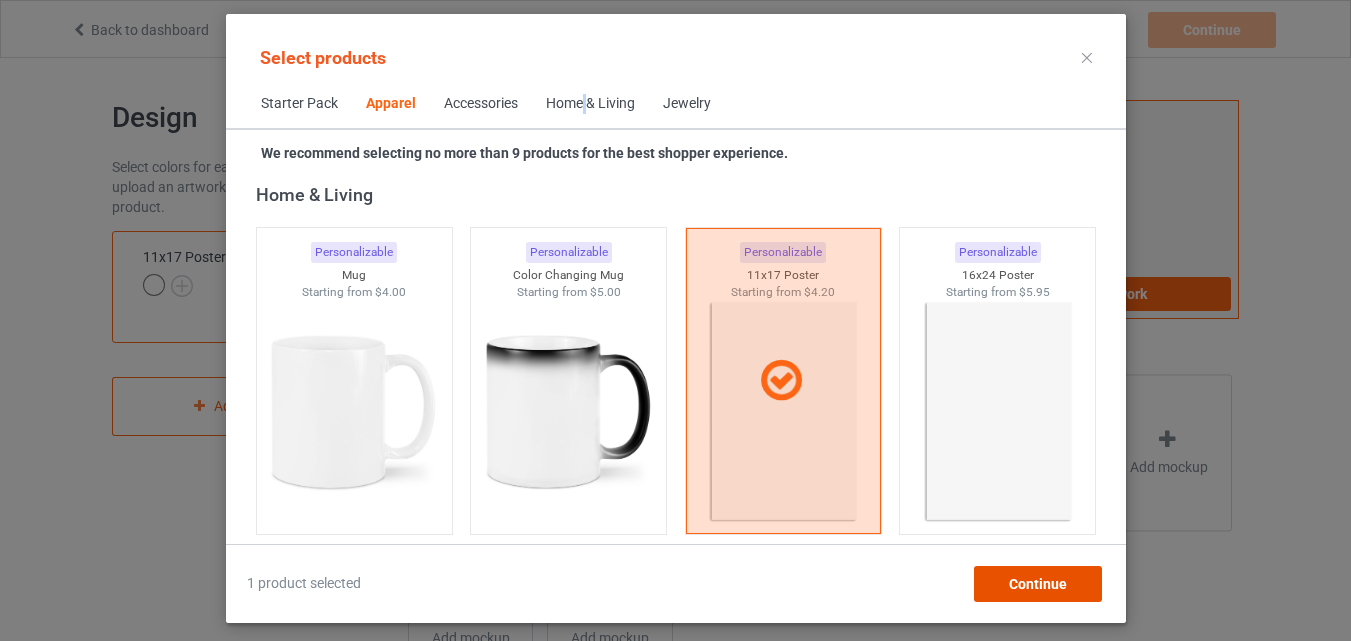 click on "Continue" at bounding box center (1037, 584) 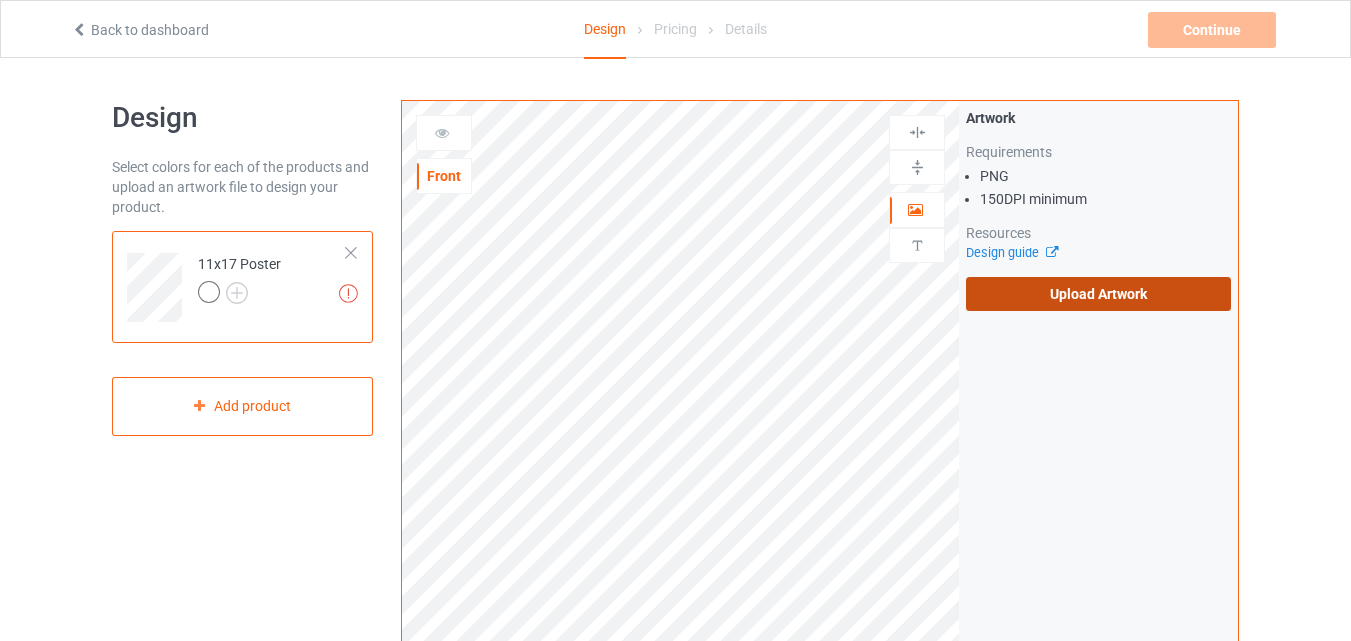 click on "Upload Artwork" at bounding box center (1098, 294) 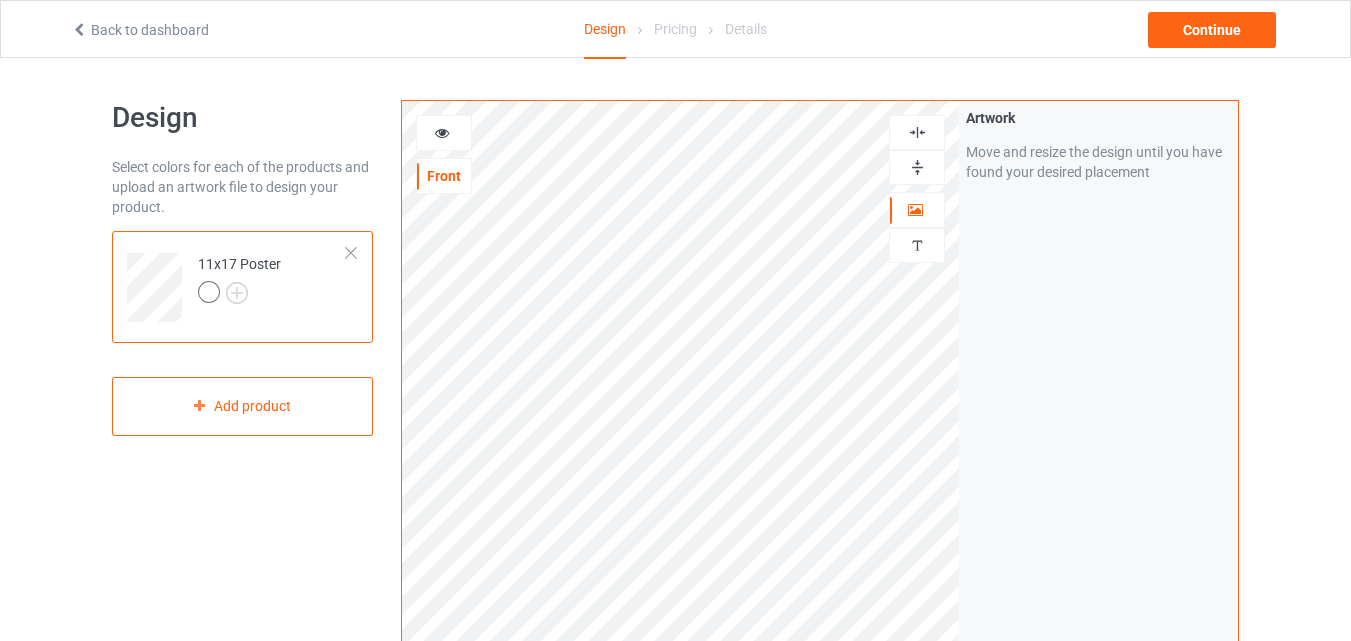 click on "Design Select colors for each of the products and upload an artwork file to design your product. 11x17 Poster Add product" at bounding box center [242, 676] 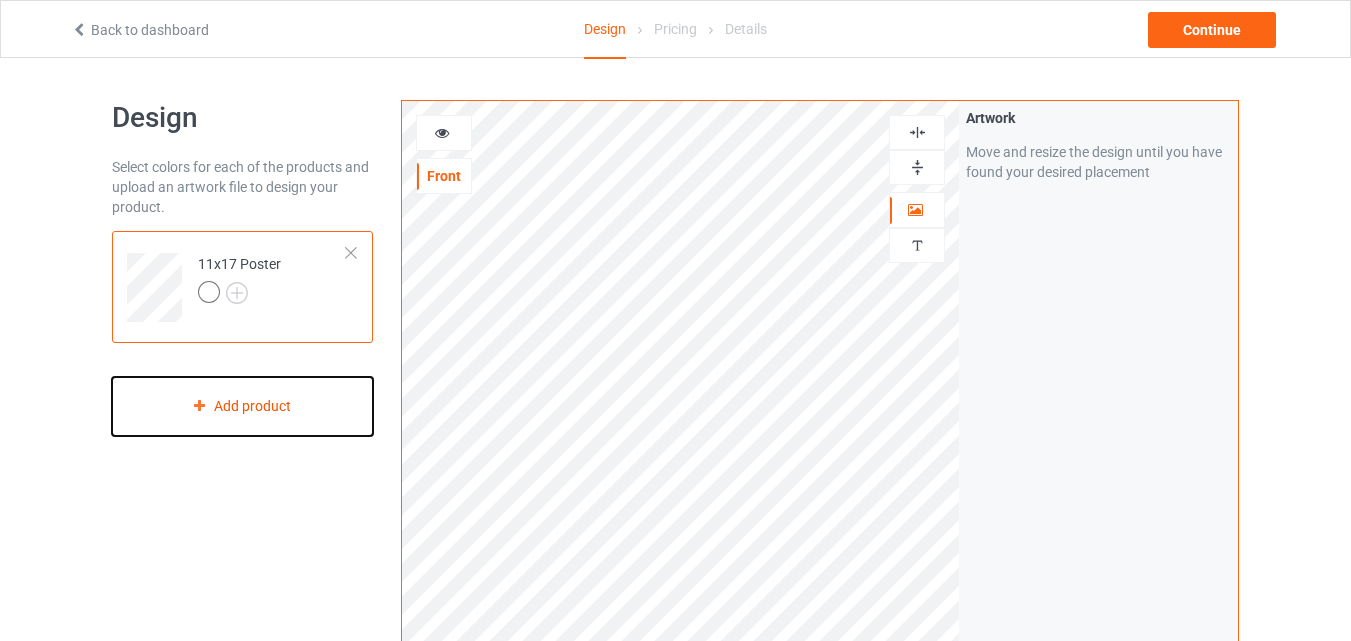 click on "Add product" at bounding box center (242, 406) 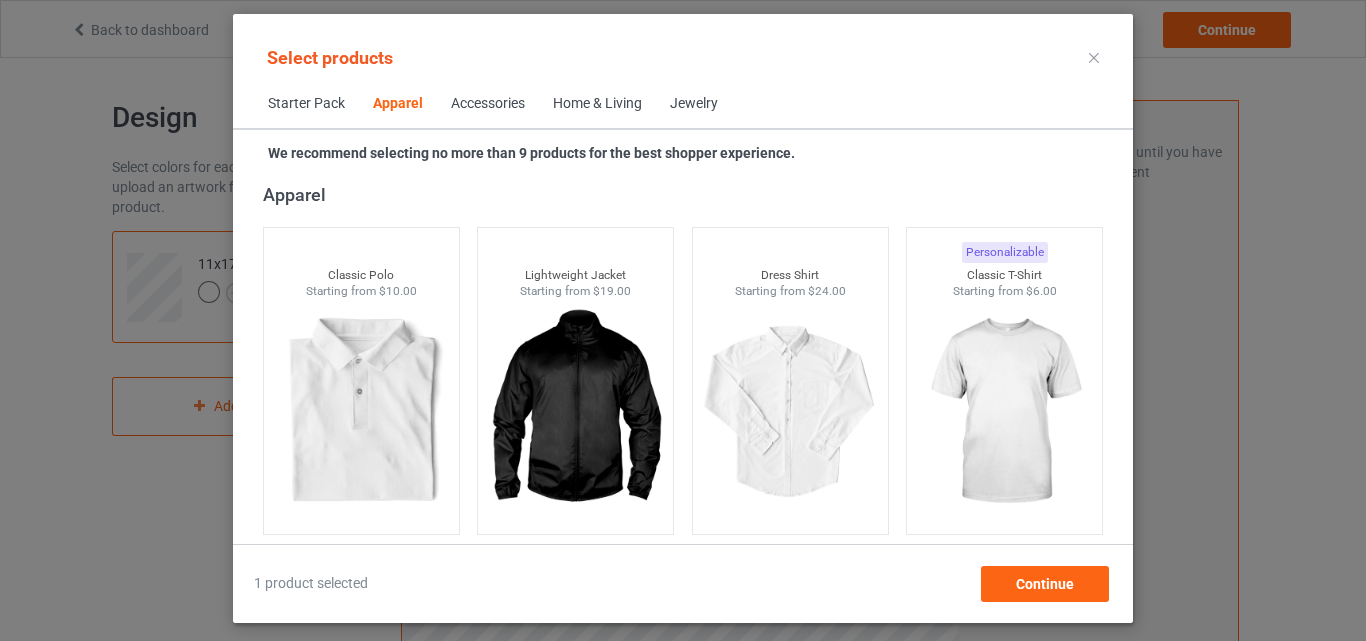 click on "Home & Living" at bounding box center (597, 104) 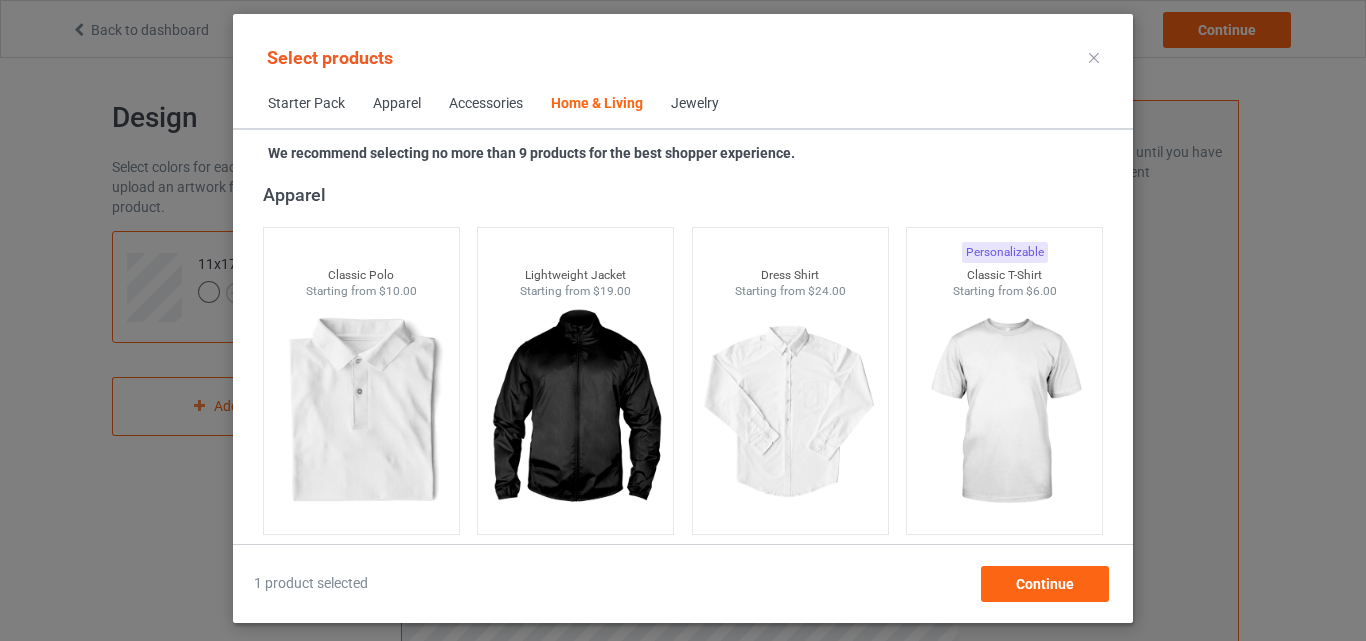scroll, scrollTop: 9019, scrollLeft: 0, axis: vertical 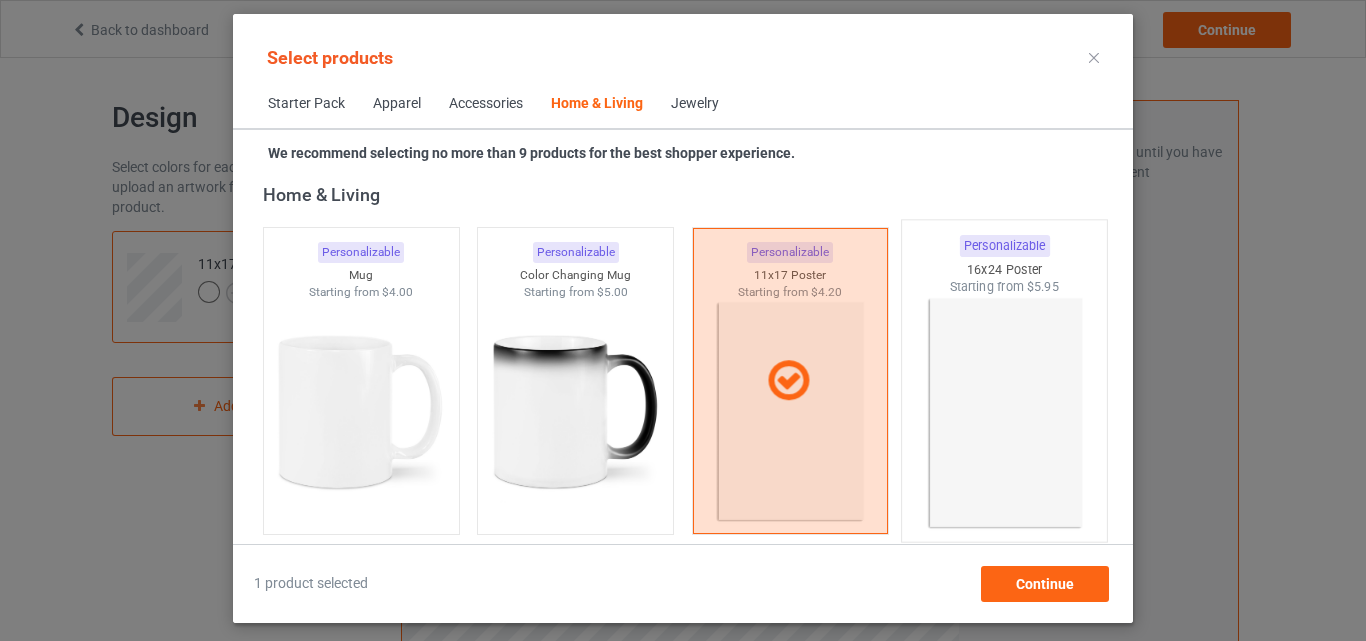 click at bounding box center (1005, 413) 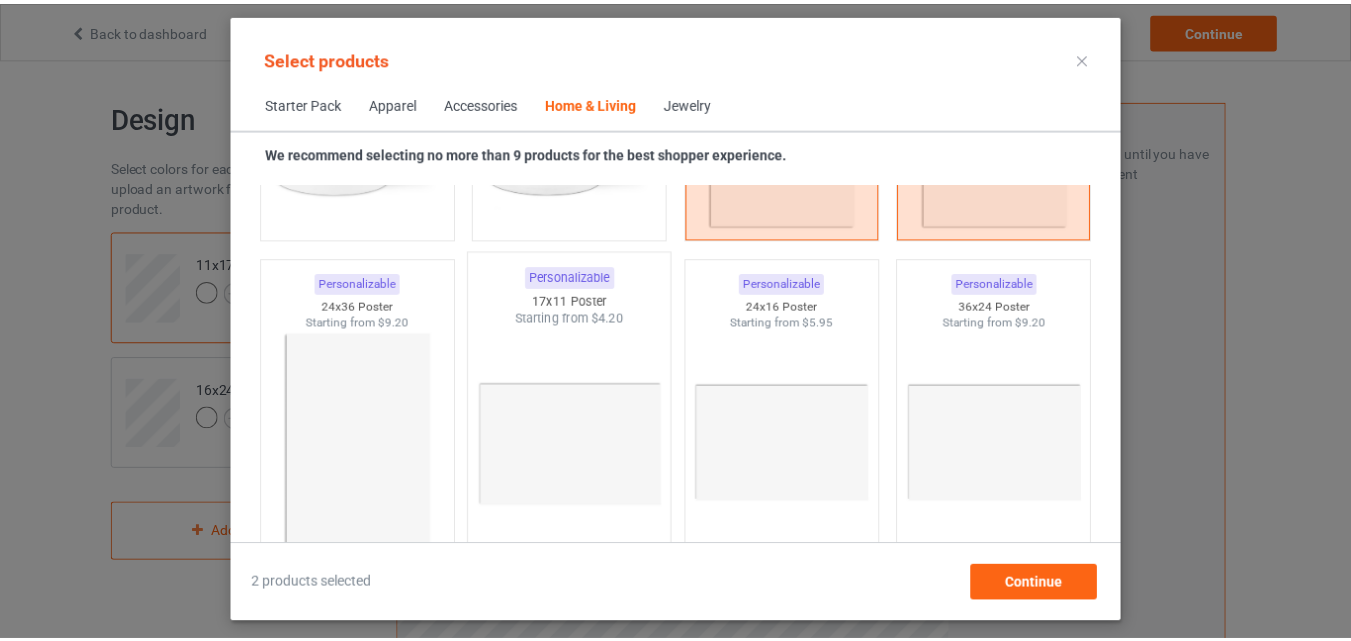 scroll, scrollTop: 9339, scrollLeft: 0, axis: vertical 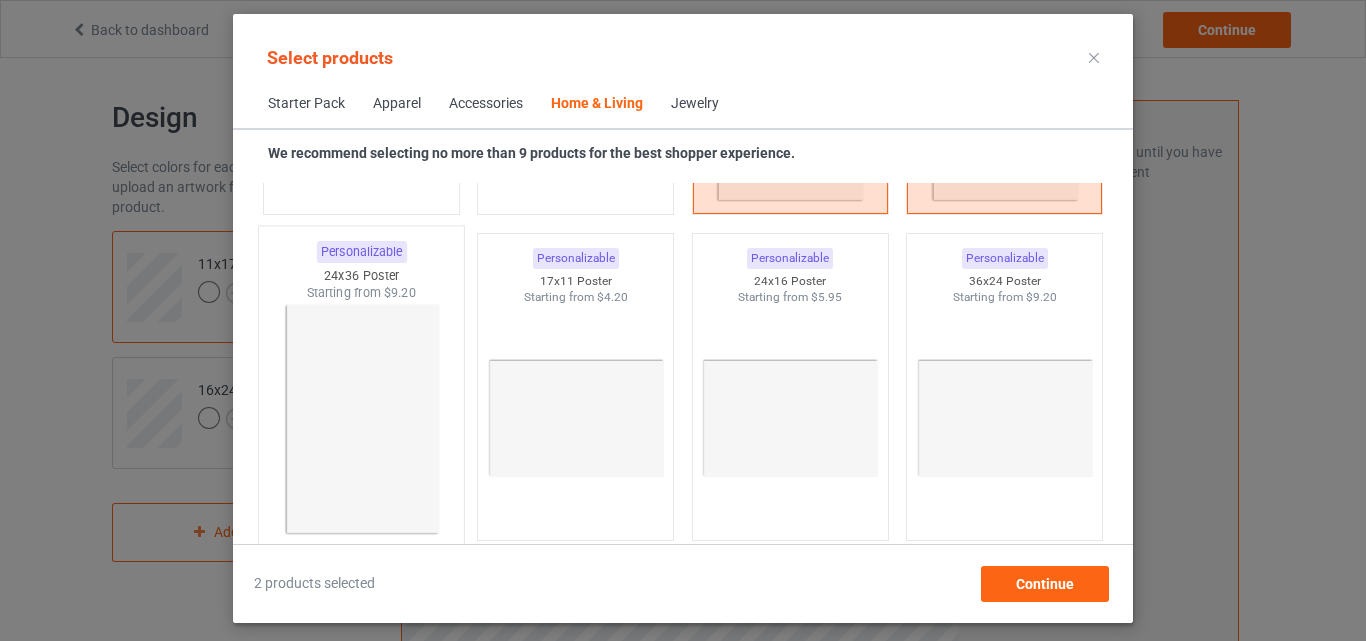 click at bounding box center (361, 419) 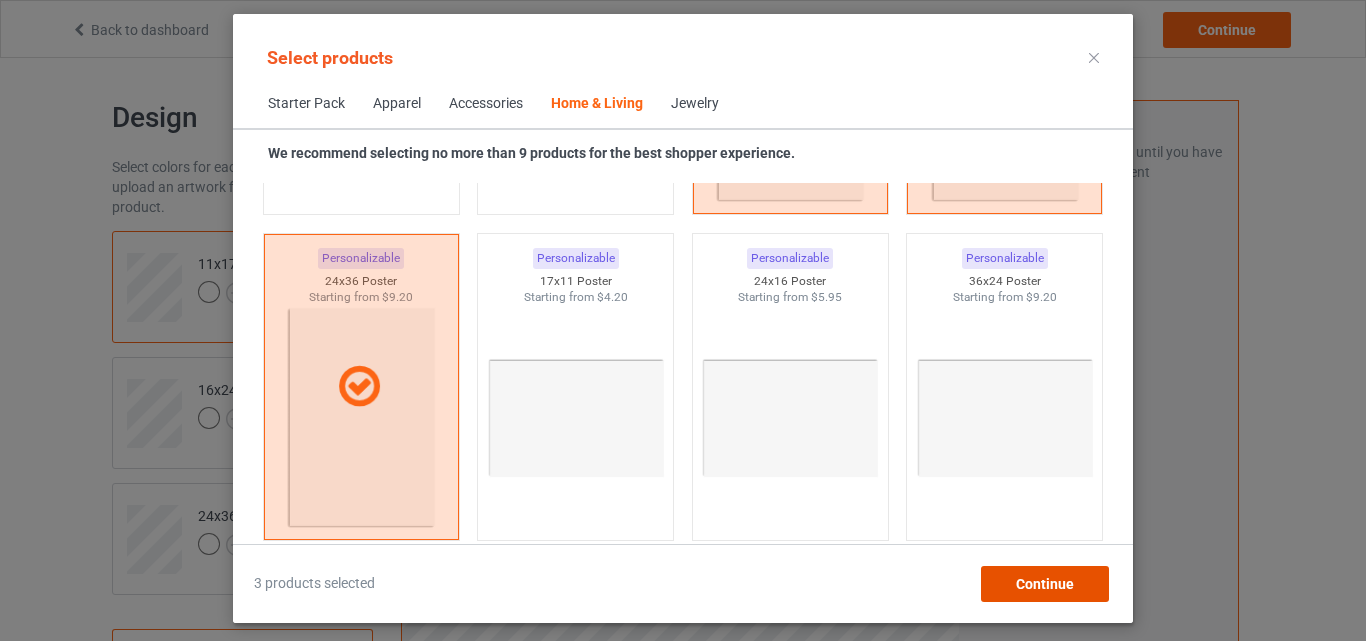 click on "Continue" at bounding box center (1045, 584) 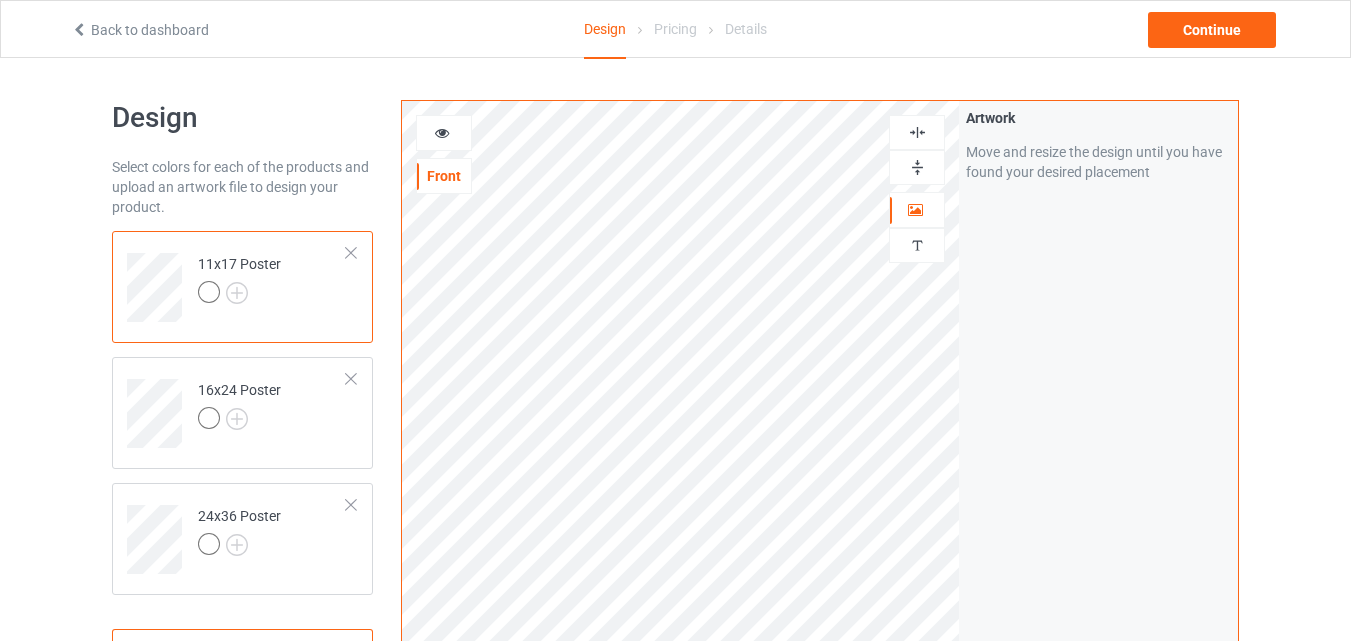 scroll, scrollTop: 321, scrollLeft: 0, axis: vertical 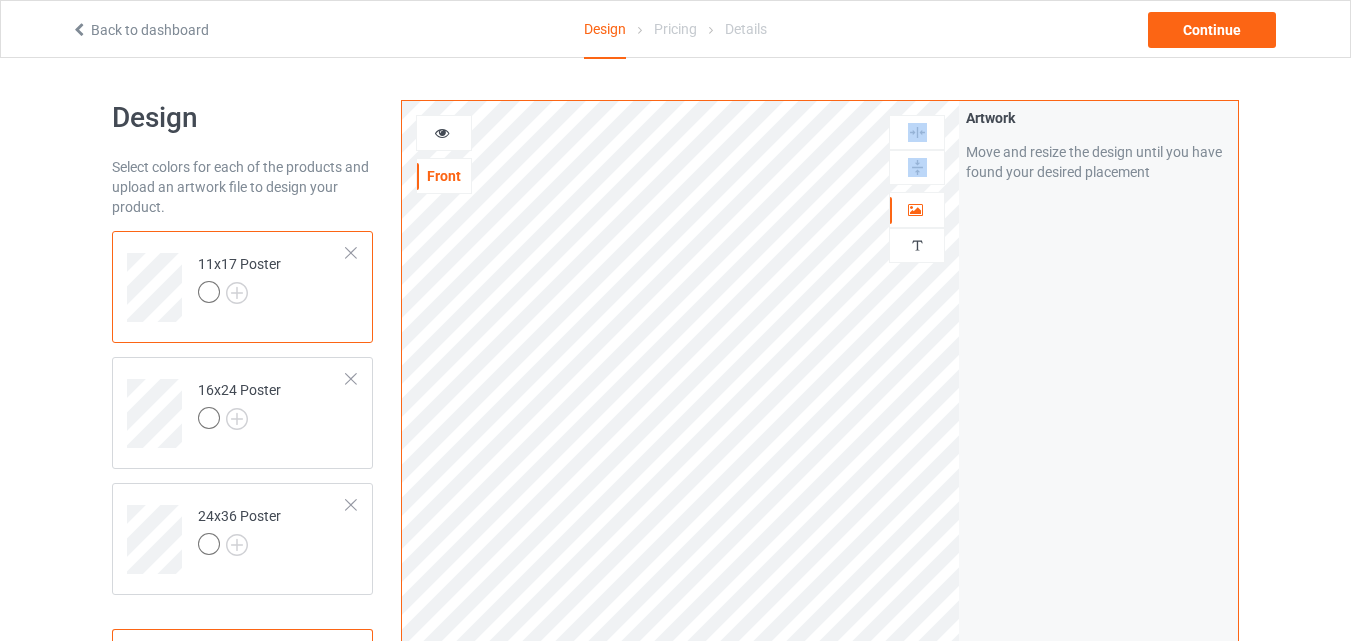 click at bounding box center [917, 132] 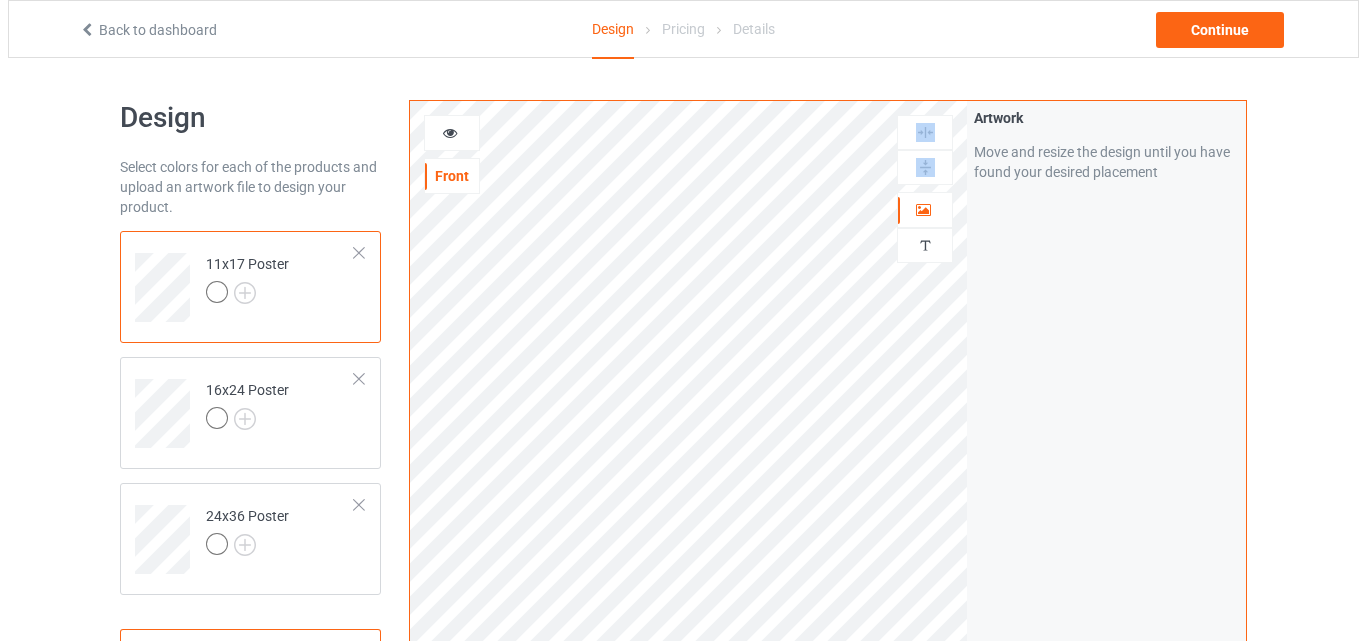 scroll, scrollTop: 655, scrollLeft: 0, axis: vertical 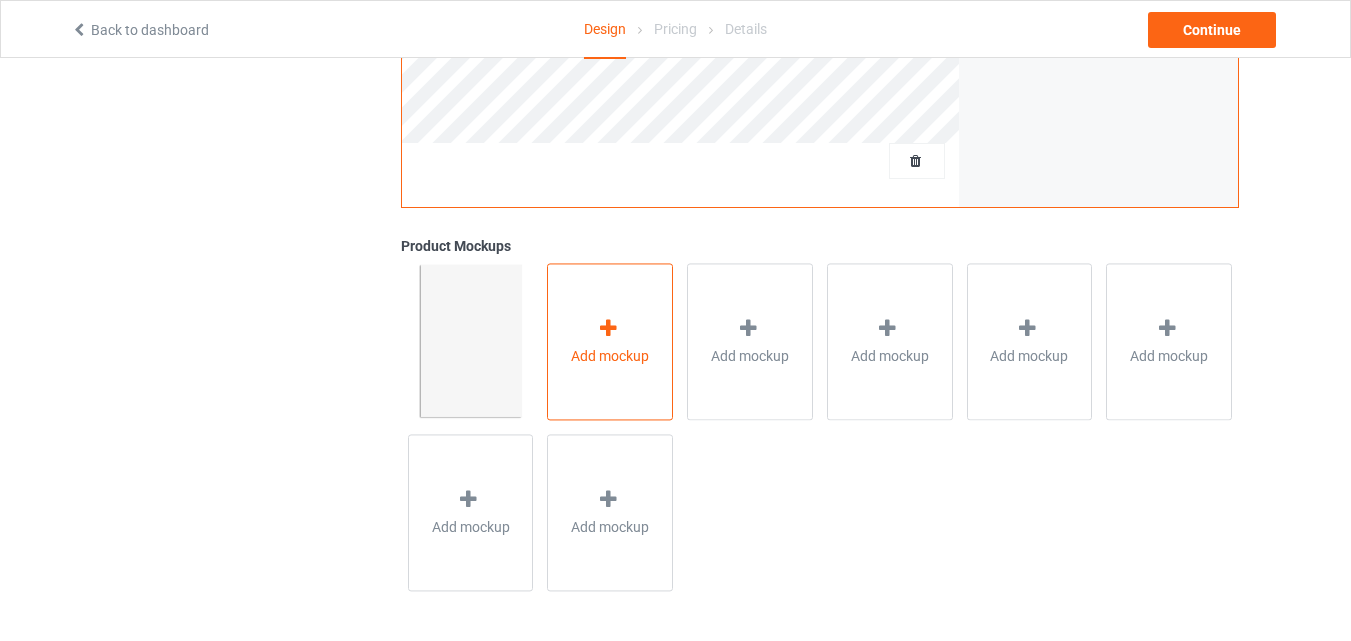 click on "Add mockup" at bounding box center (610, 356) 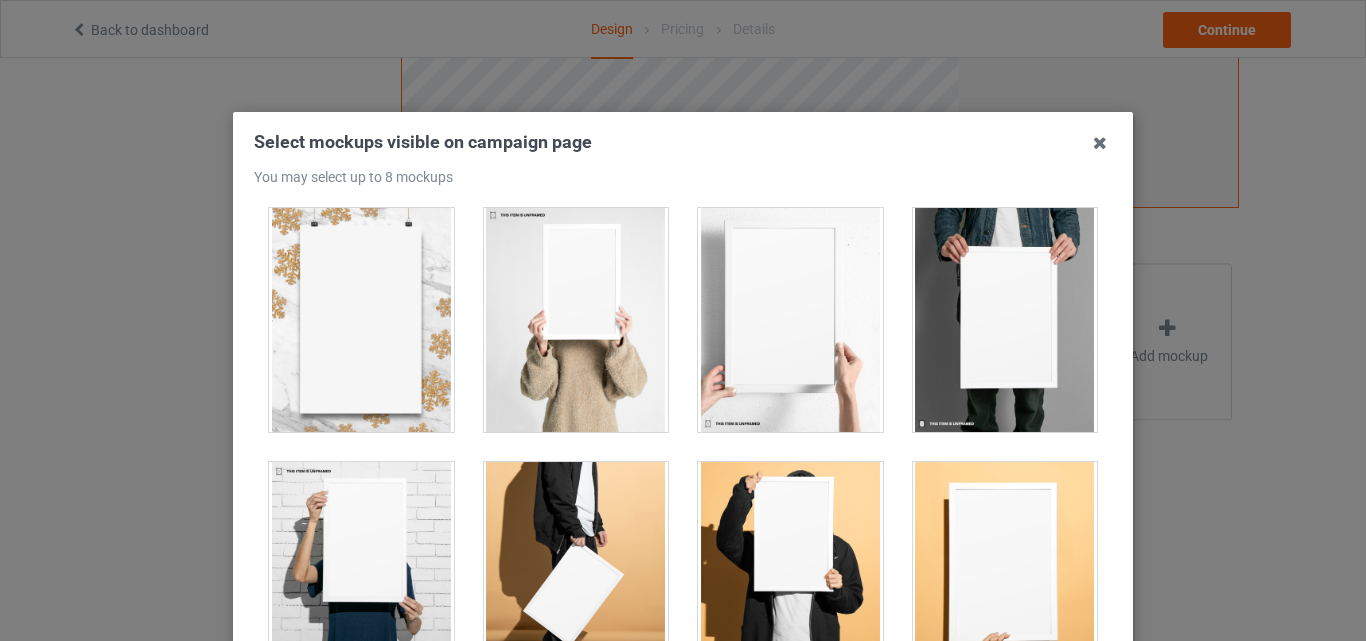 scroll, scrollTop: 1536, scrollLeft: 0, axis: vertical 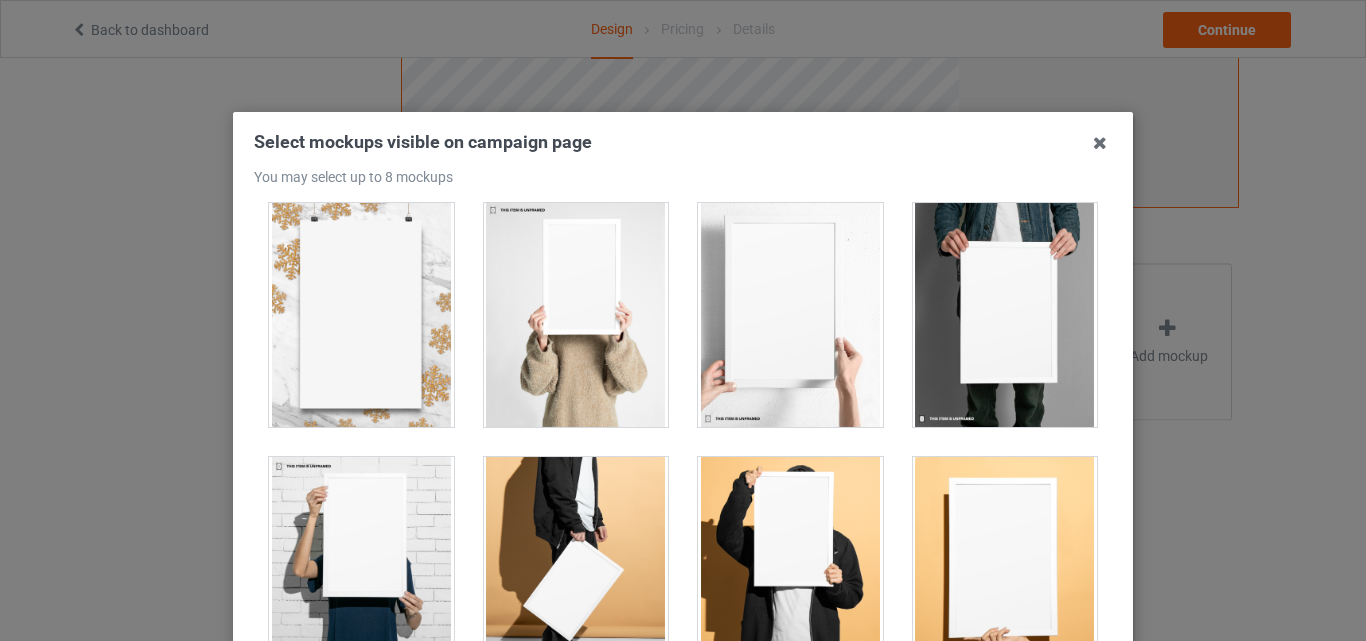 drag, startPoint x: 959, startPoint y: 367, endPoint x: 889, endPoint y: 372, distance: 70.178345 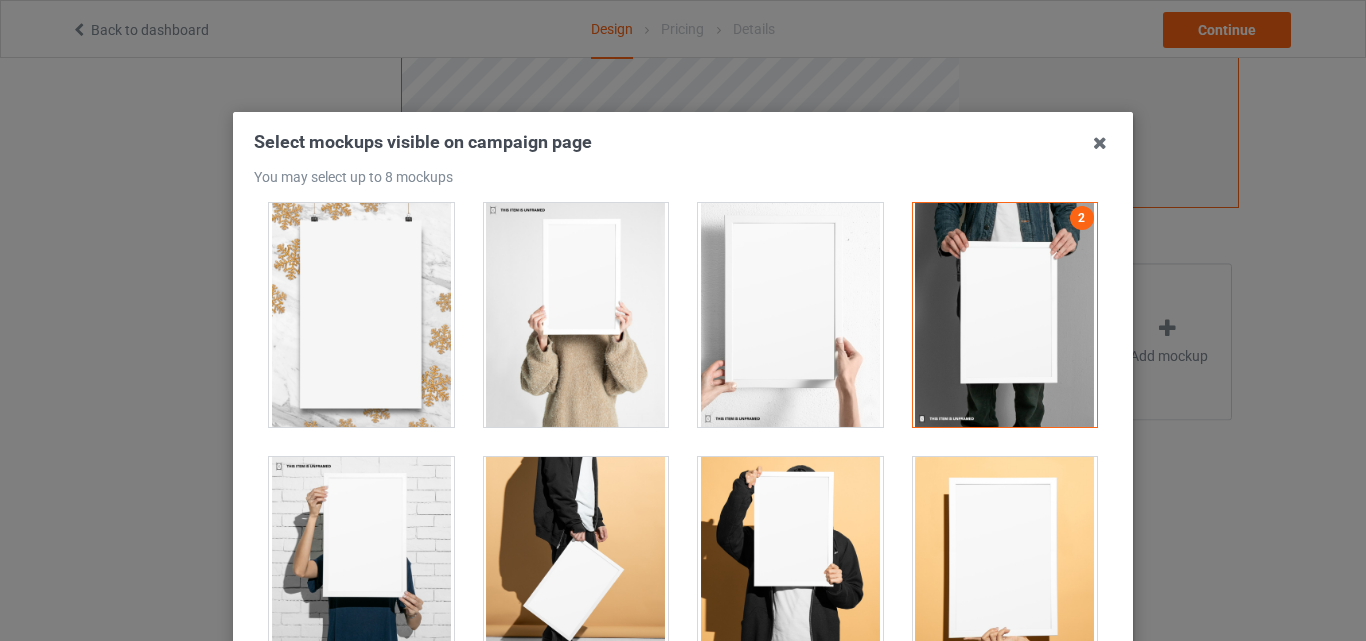 click at bounding box center [790, 315] 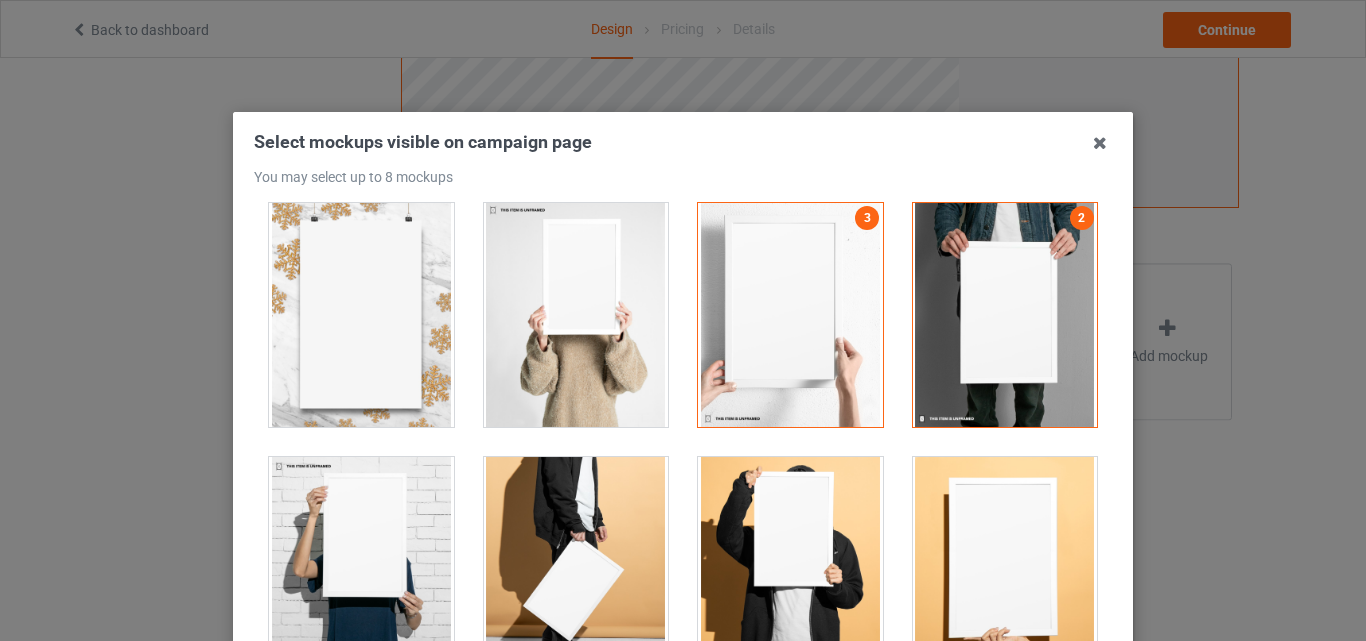 click at bounding box center (576, 315) 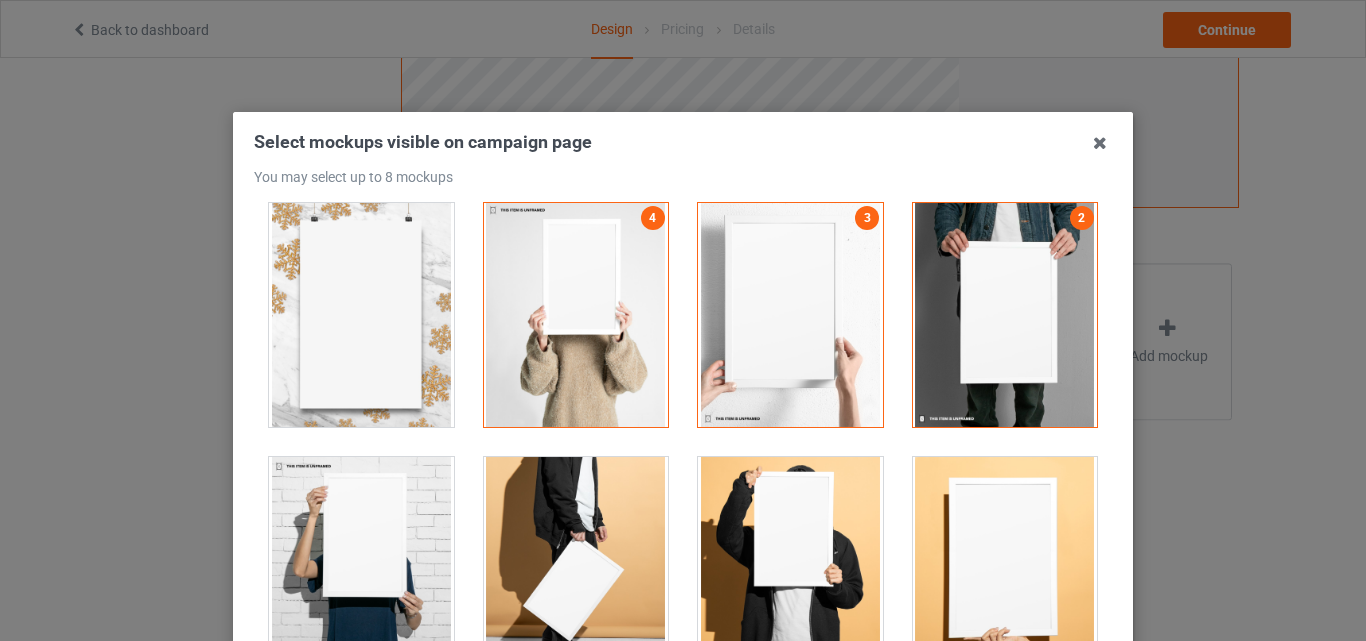 drag, startPoint x: 952, startPoint y: 546, endPoint x: 911, endPoint y: 554, distance: 41.773197 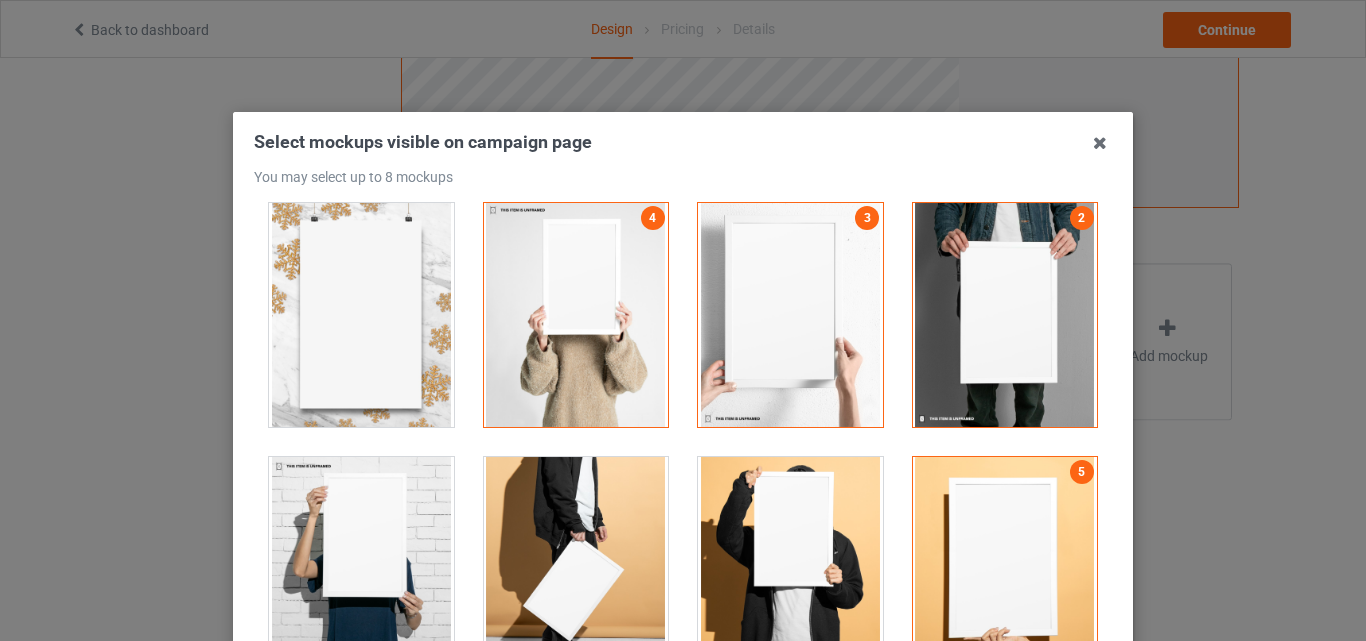 click at bounding box center (790, 569) 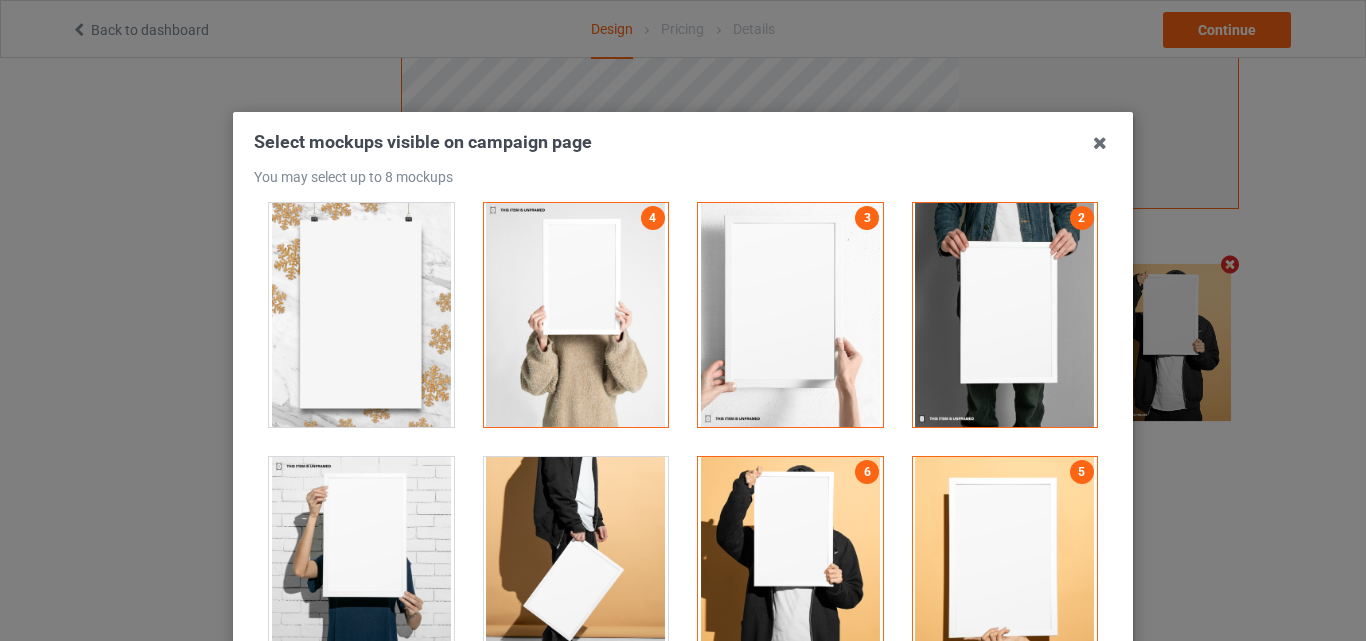 scroll, scrollTop: 654, scrollLeft: 0, axis: vertical 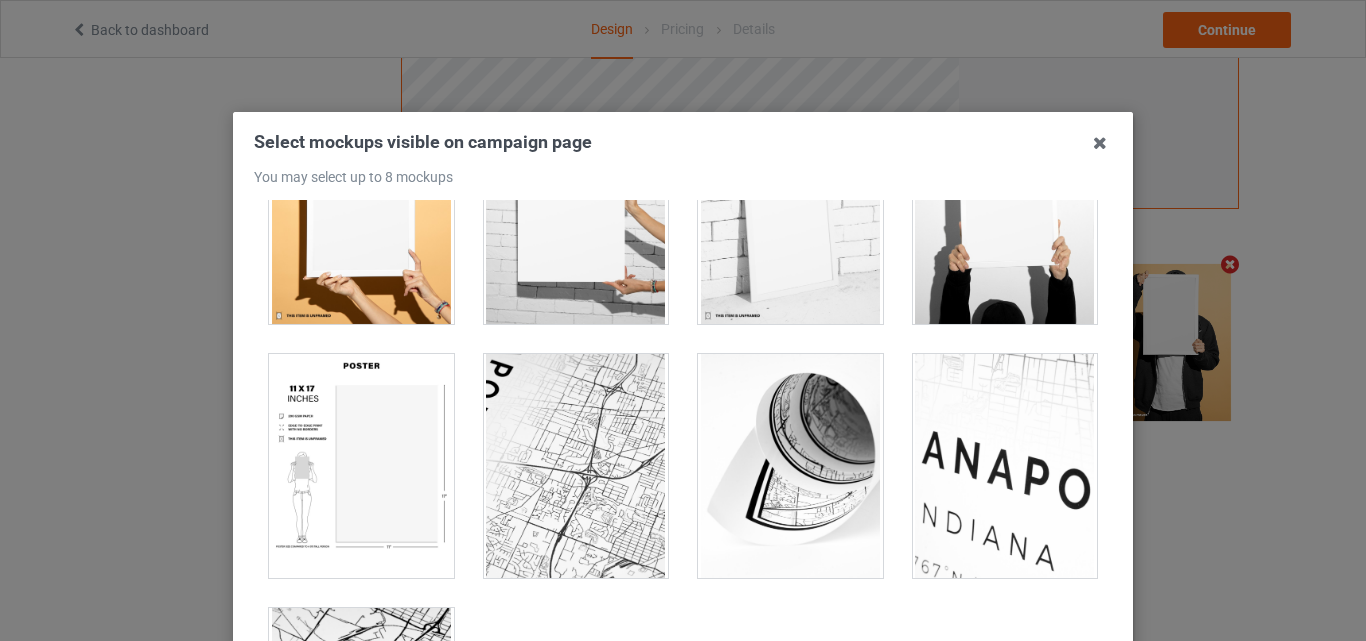 click at bounding box center [790, 212] 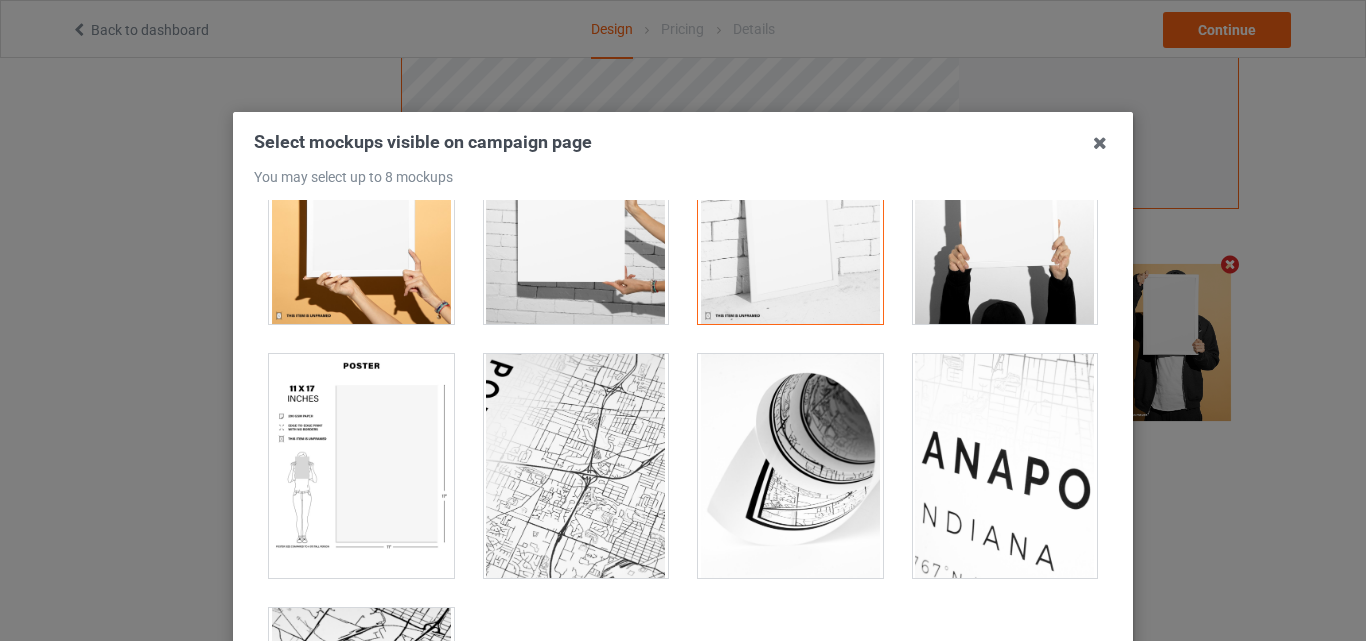 click at bounding box center [361, 466] 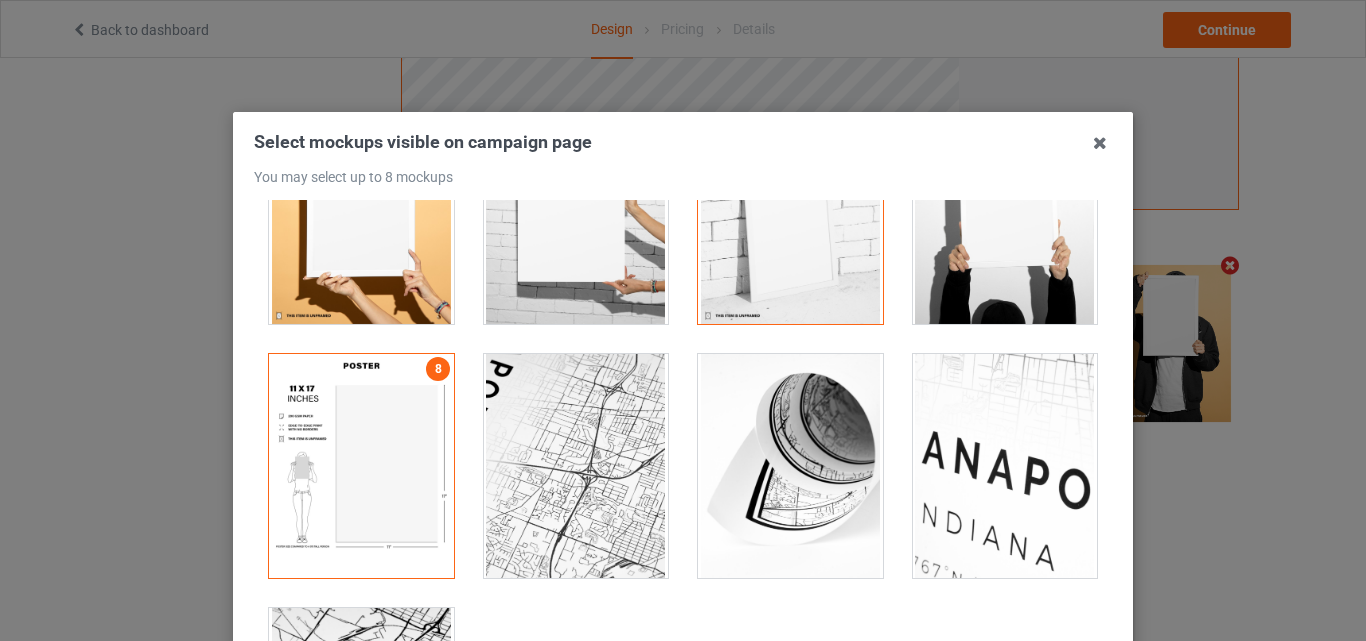 scroll, scrollTop: 653, scrollLeft: 0, axis: vertical 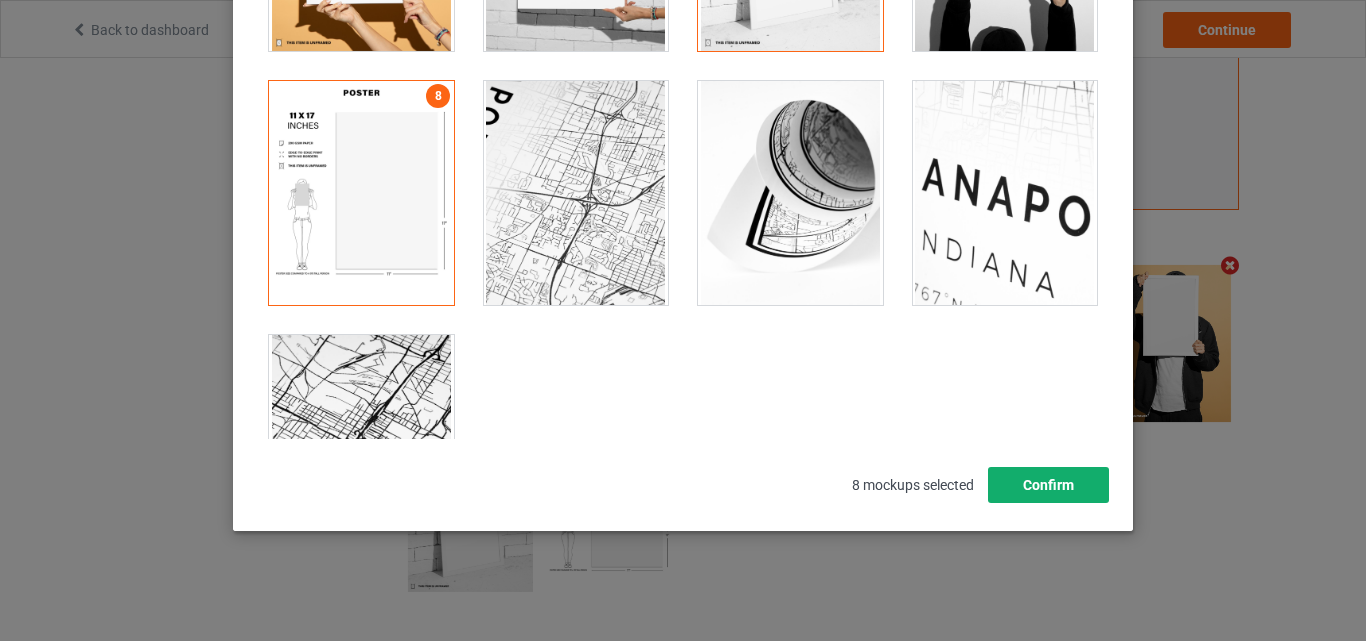 click on "Confirm" at bounding box center [1048, 485] 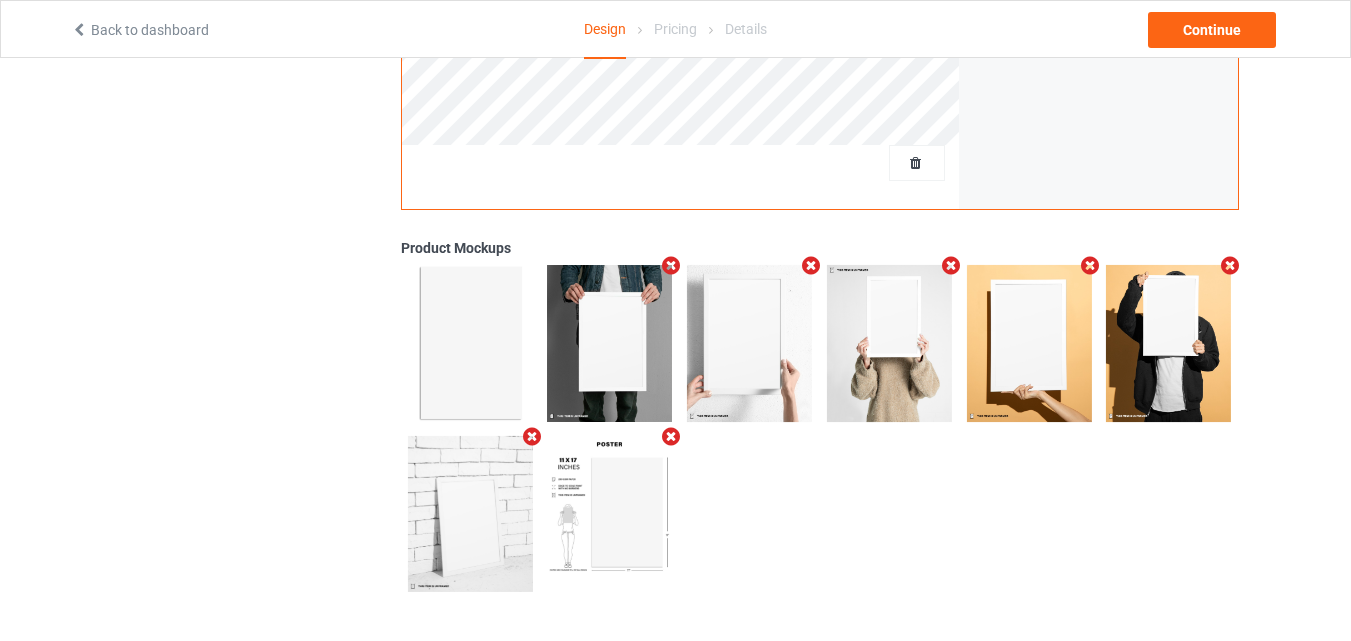 scroll, scrollTop: 0, scrollLeft: 0, axis: both 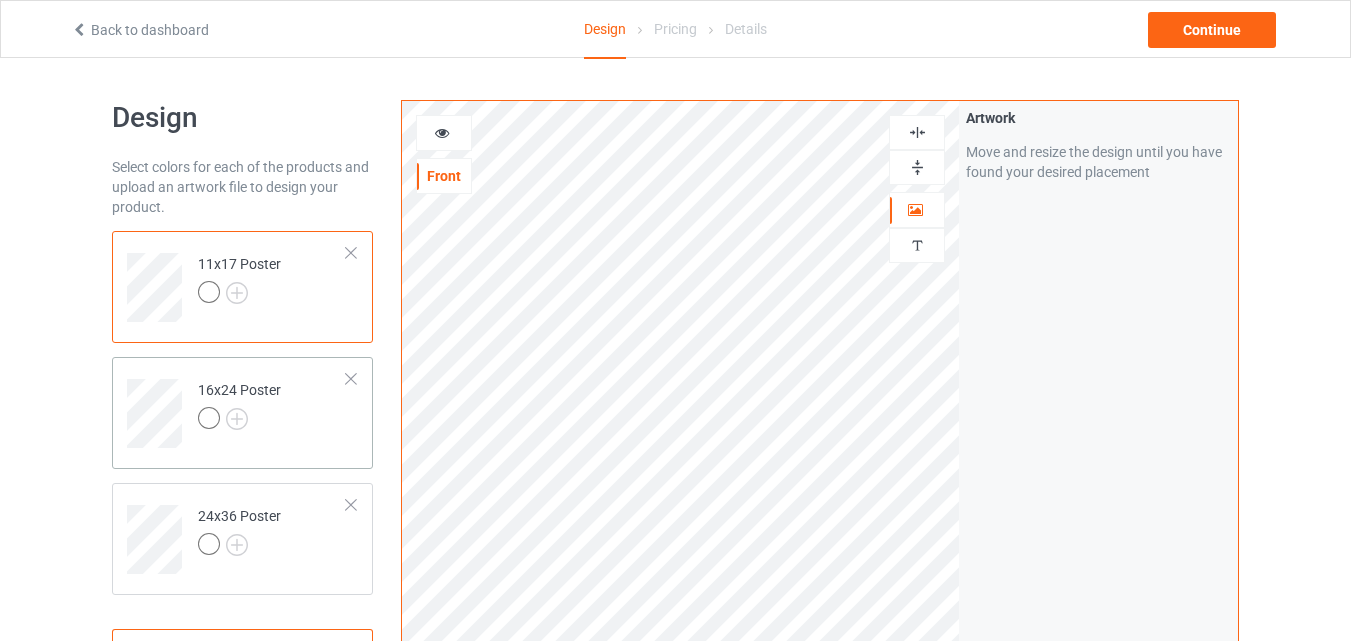 click on "16x24 Poster" at bounding box center (272, 406) 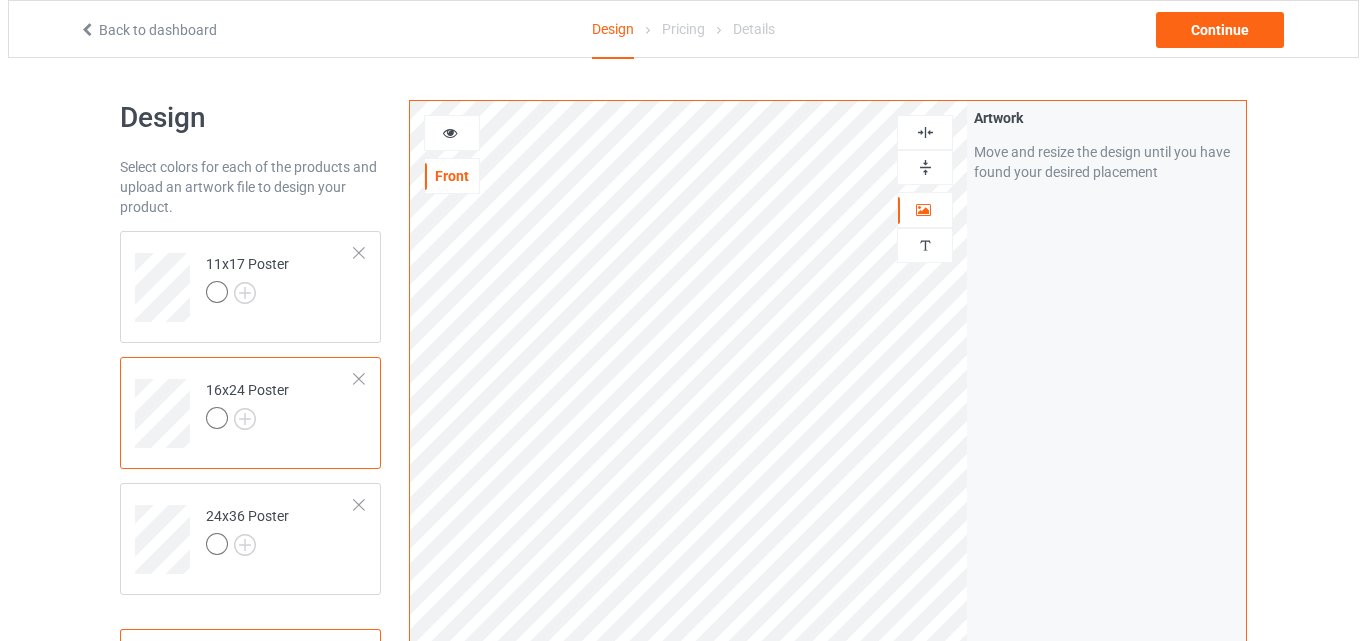 scroll, scrollTop: 655, scrollLeft: 0, axis: vertical 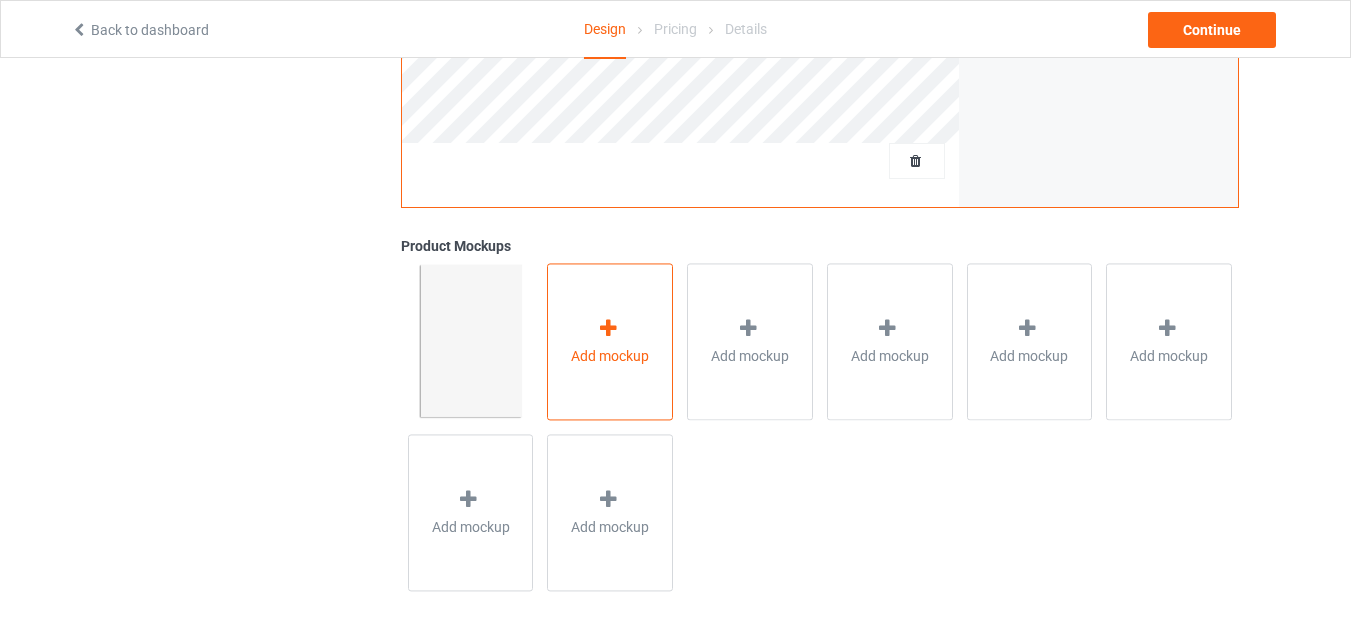 click on "Add mockup" at bounding box center [610, 341] 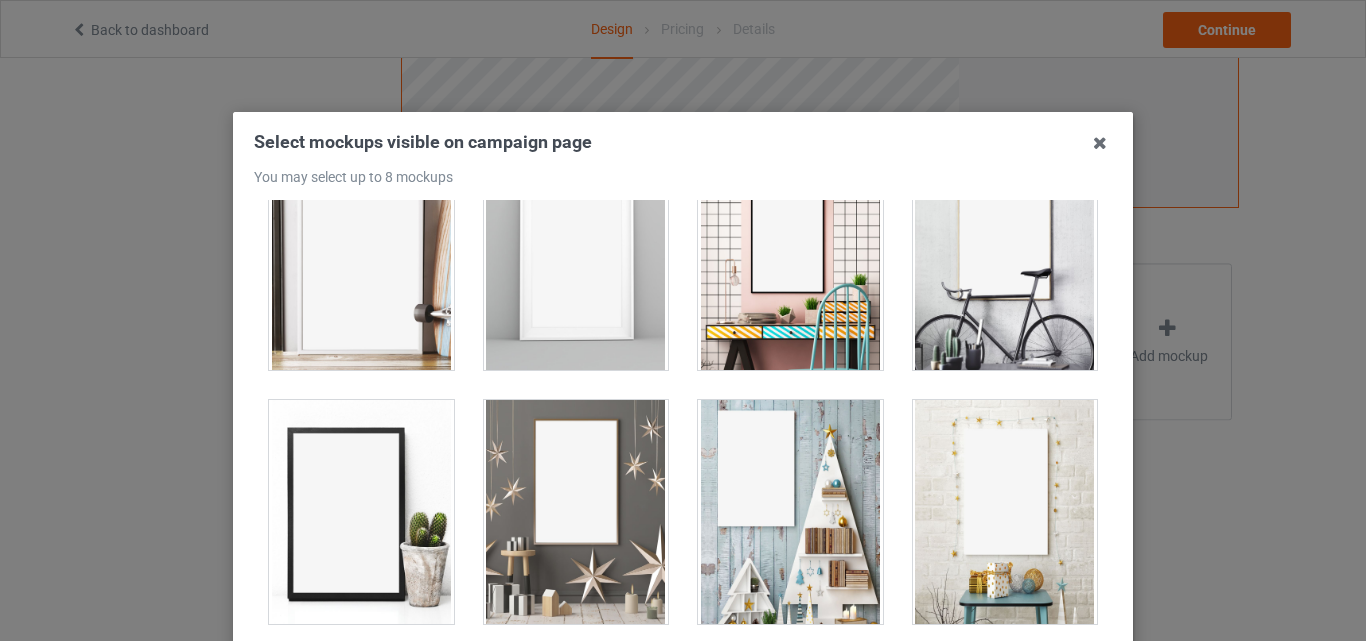scroll, scrollTop: 458, scrollLeft: 0, axis: vertical 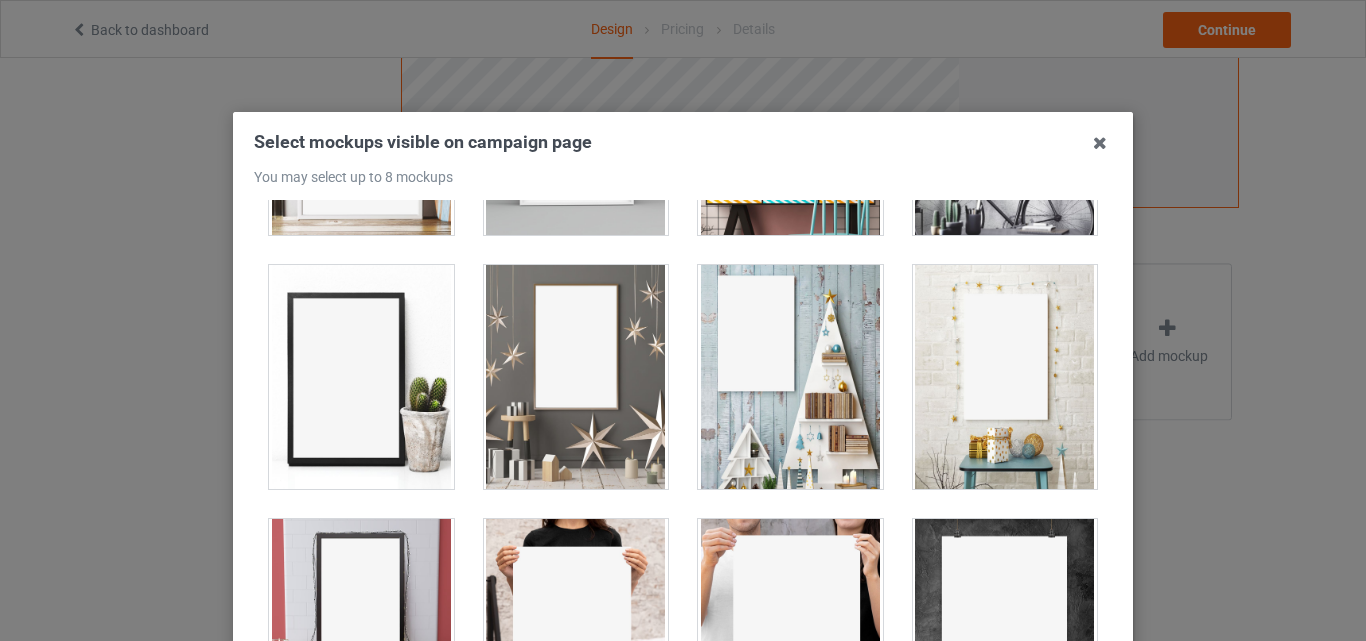 click at bounding box center [1005, 377] 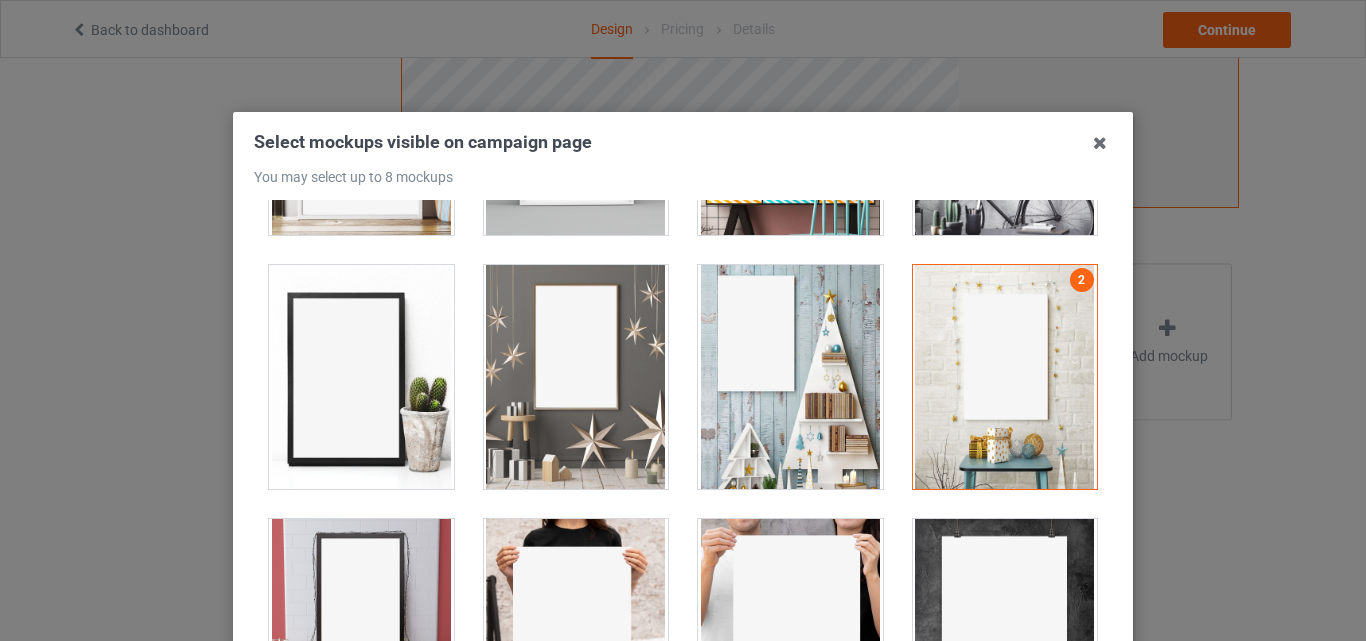 click at bounding box center (790, 377) 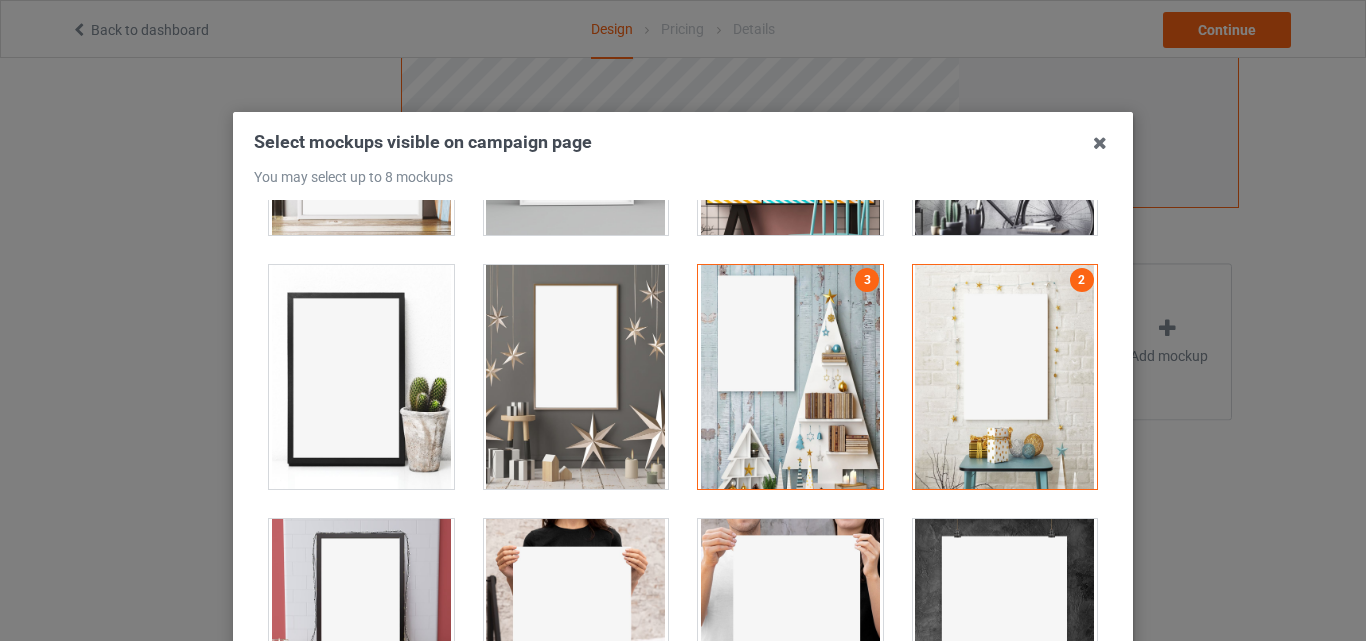 click at bounding box center (576, 377) 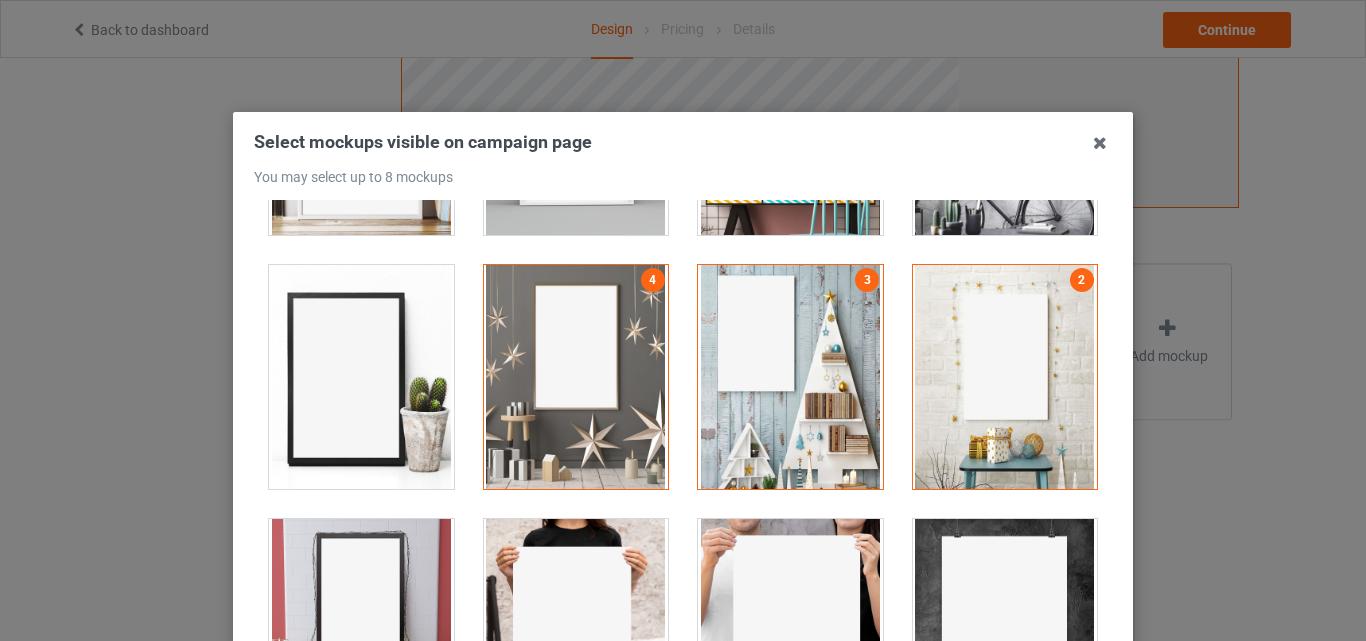 click at bounding box center (361, 377) 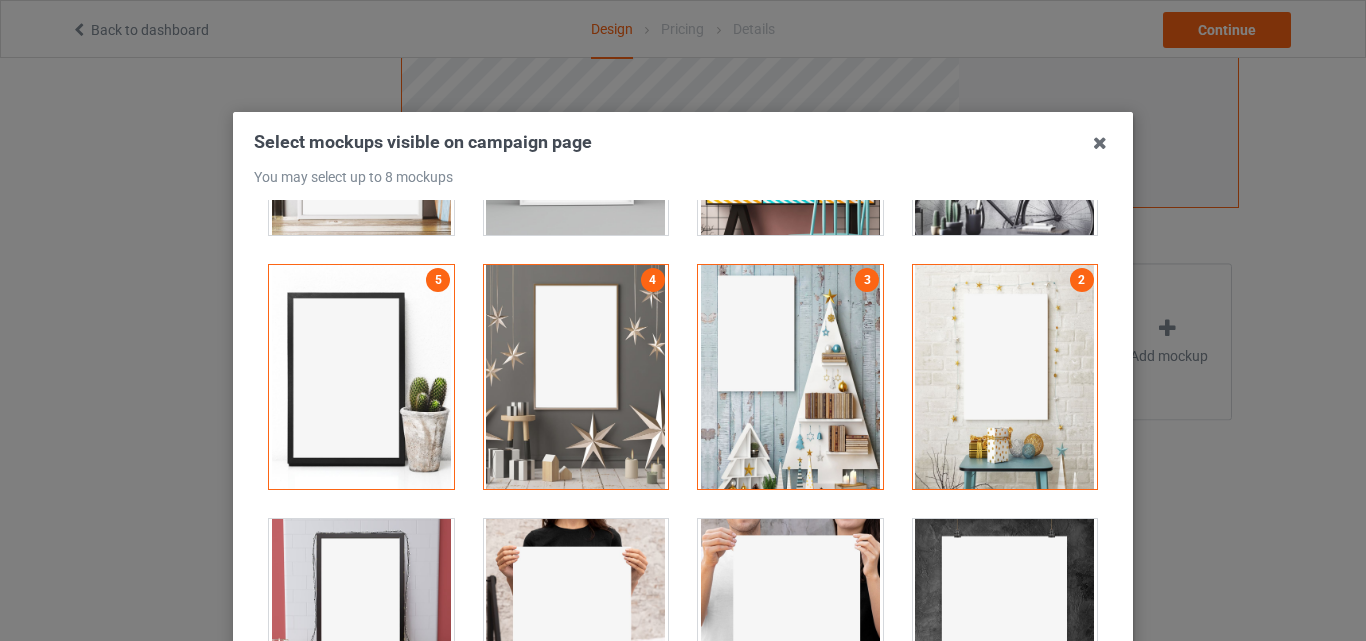 click at bounding box center [361, 631] 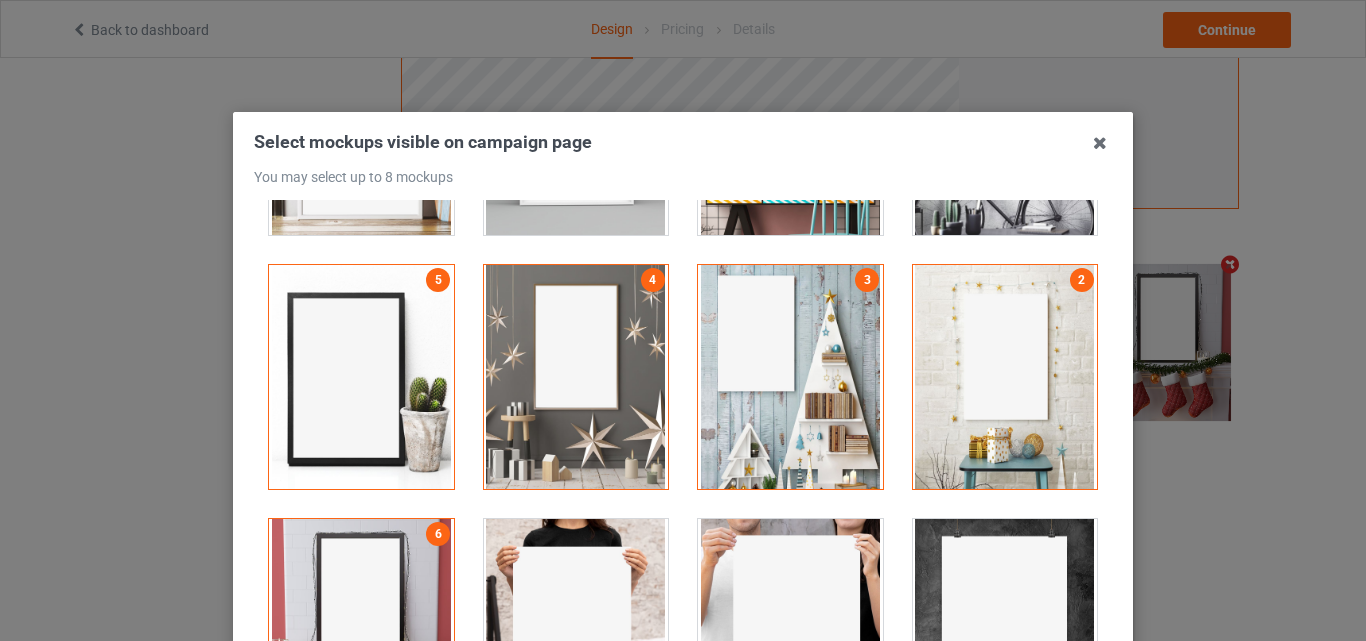 scroll, scrollTop: 654, scrollLeft: 0, axis: vertical 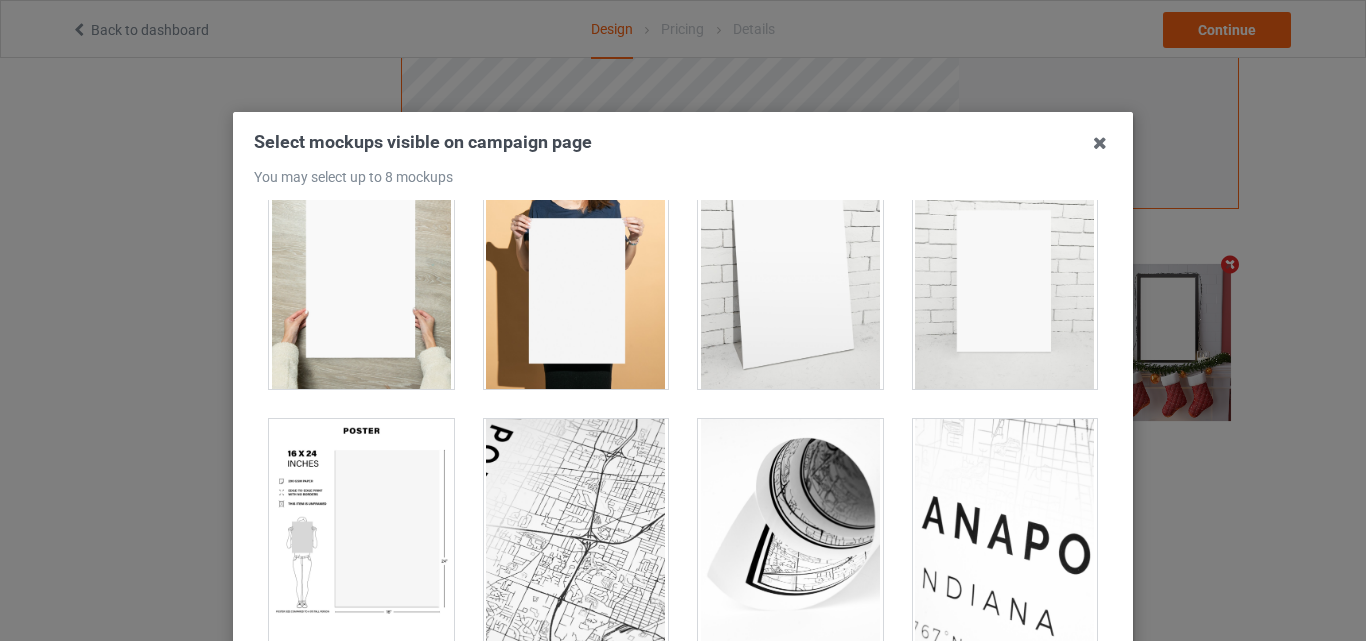 click at bounding box center [790, 277] 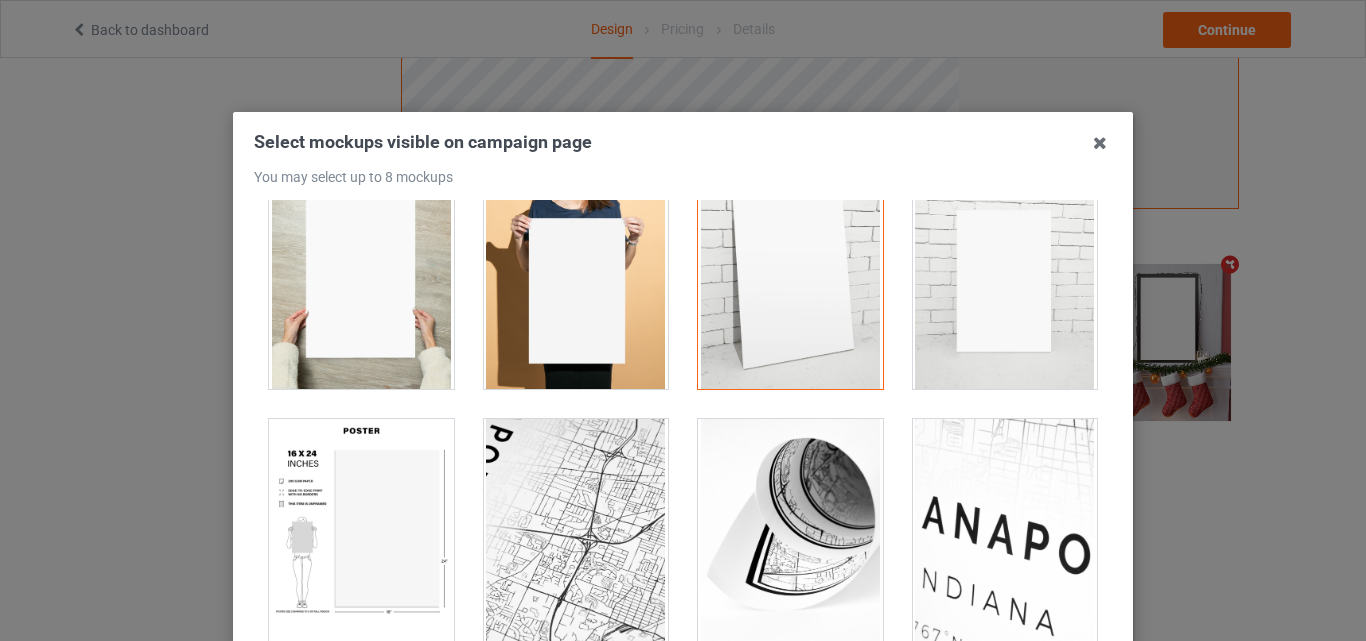 click at bounding box center [361, 531] 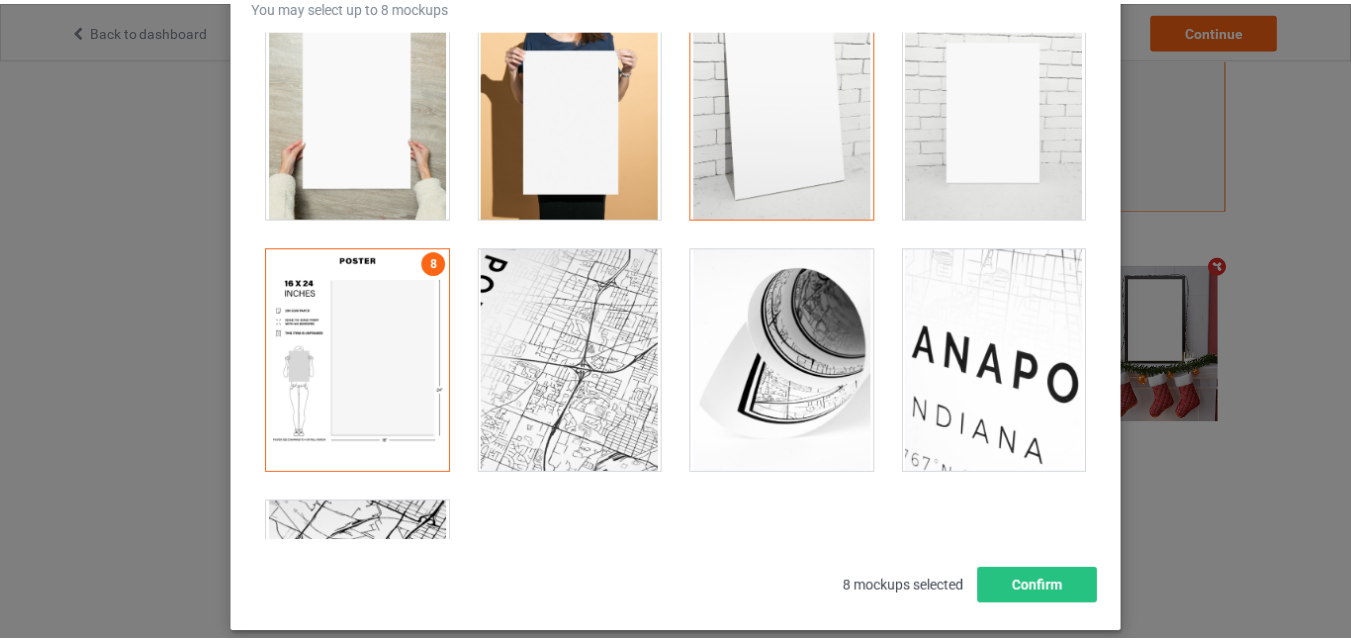 scroll, scrollTop: 275, scrollLeft: 0, axis: vertical 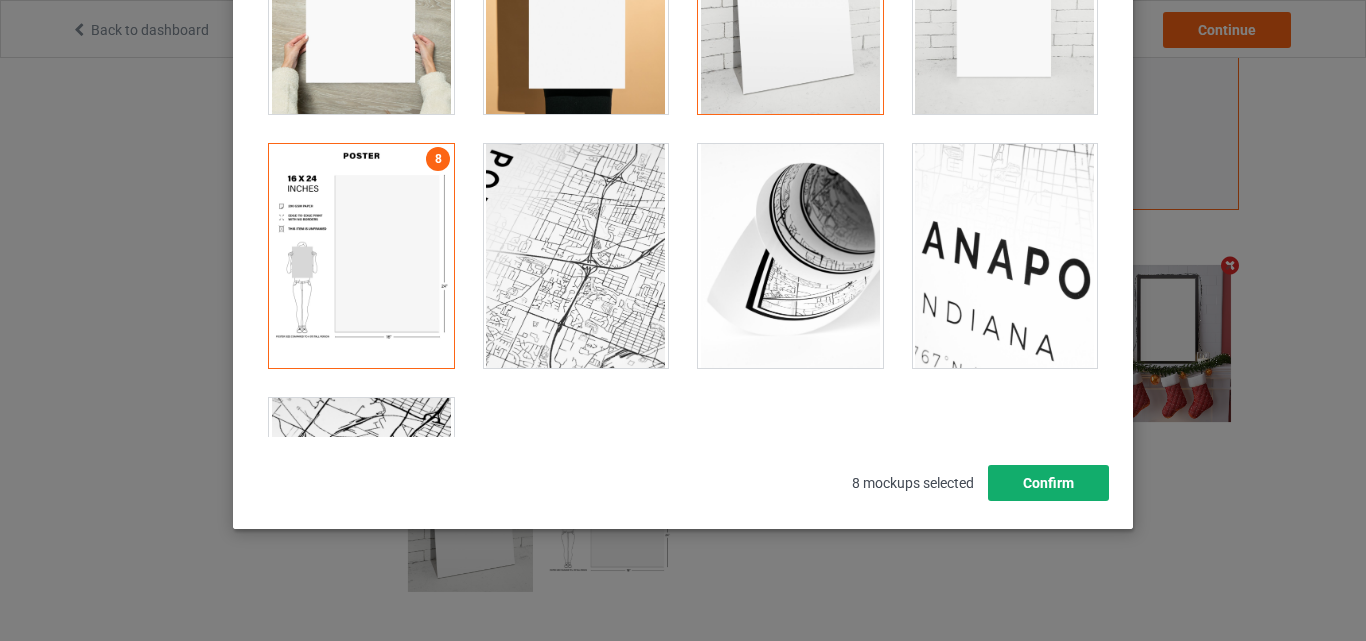 click on "Confirm" at bounding box center [1048, 483] 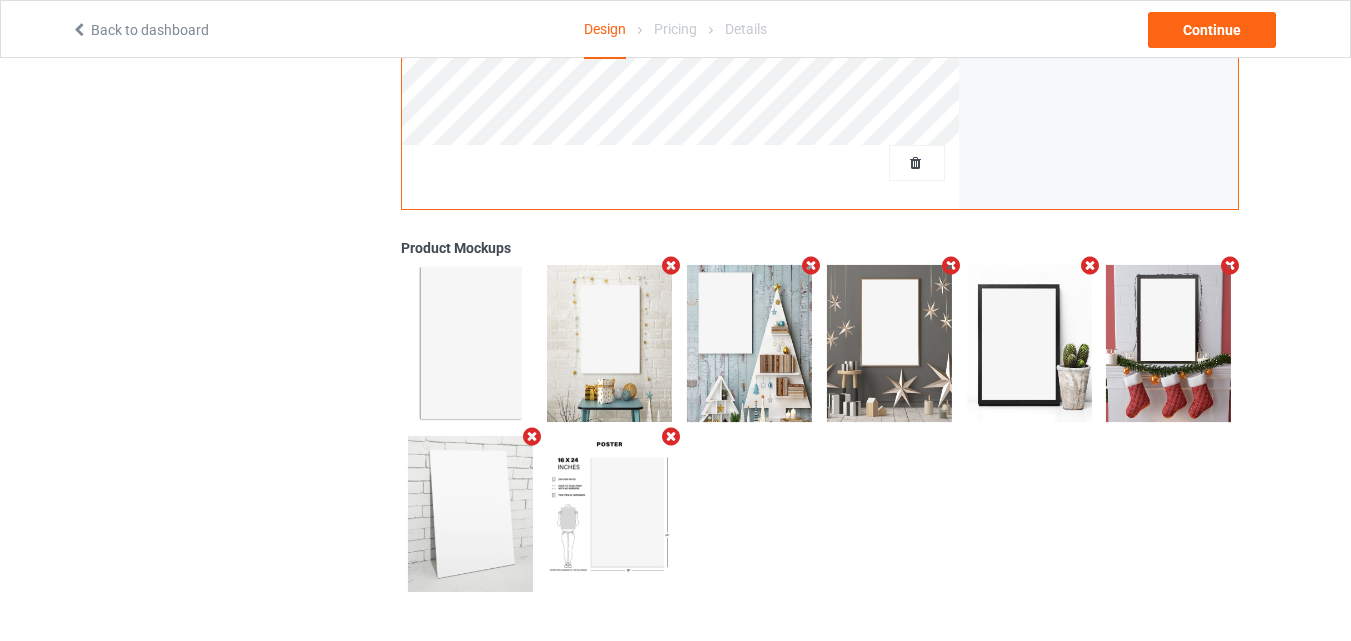 scroll, scrollTop: 0, scrollLeft: 0, axis: both 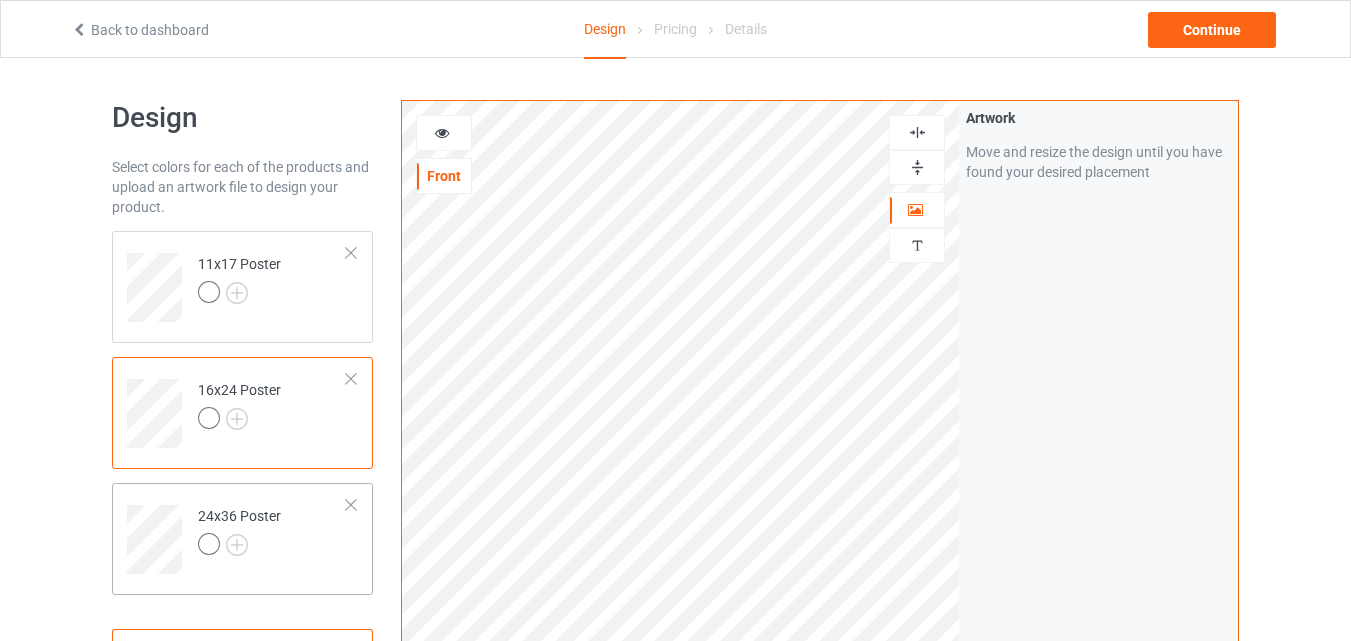 click on "24x36 Poster" at bounding box center [272, 532] 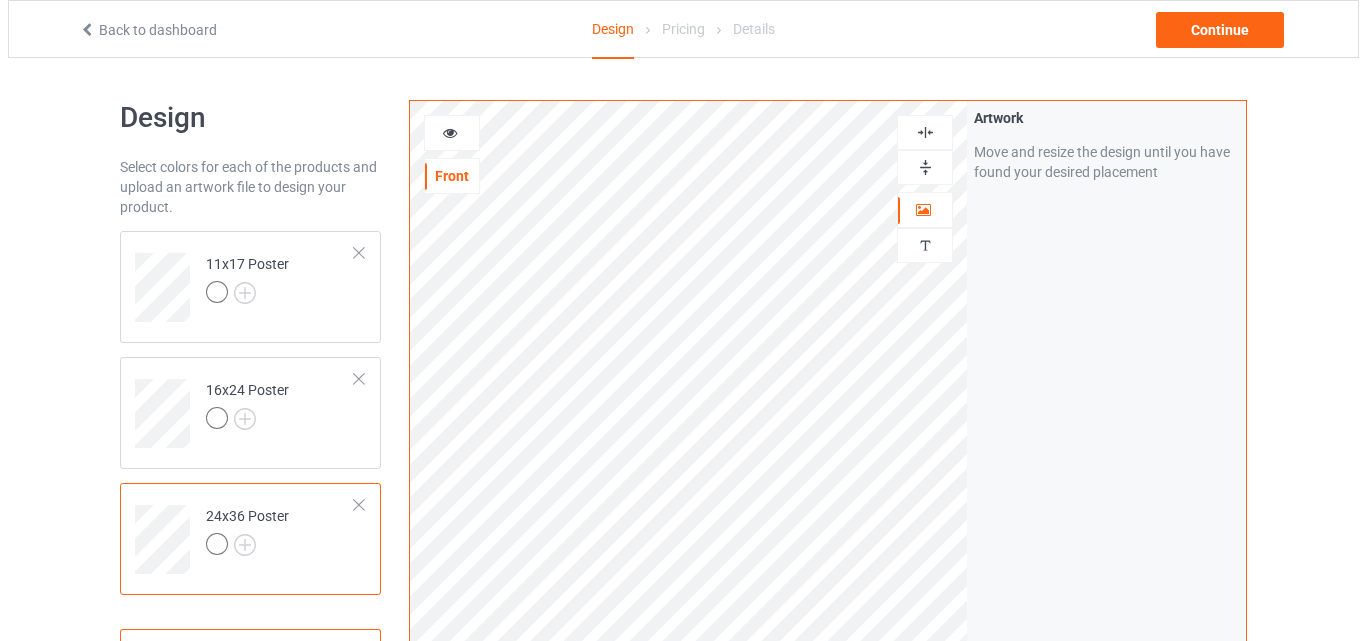 scroll, scrollTop: 655, scrollLeft: 0, axis: vertical 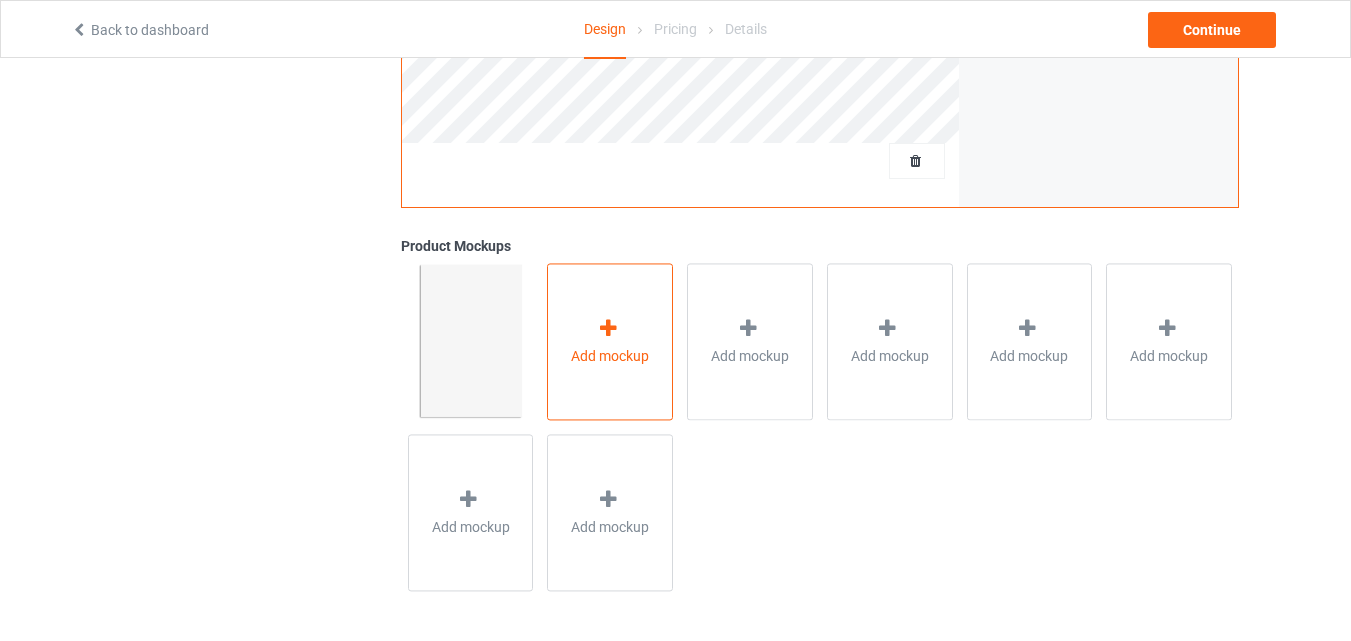 click on "Add mockup" at bounding box center (610, 341) 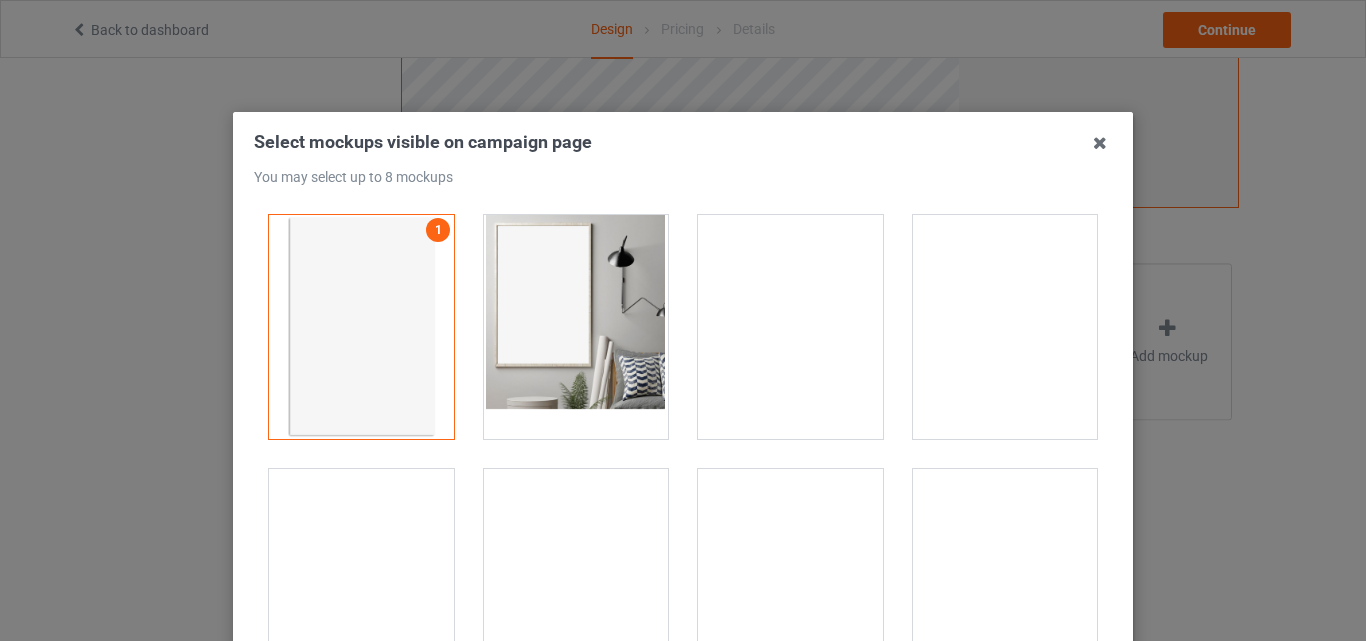 click at bounding box center [576, 327] 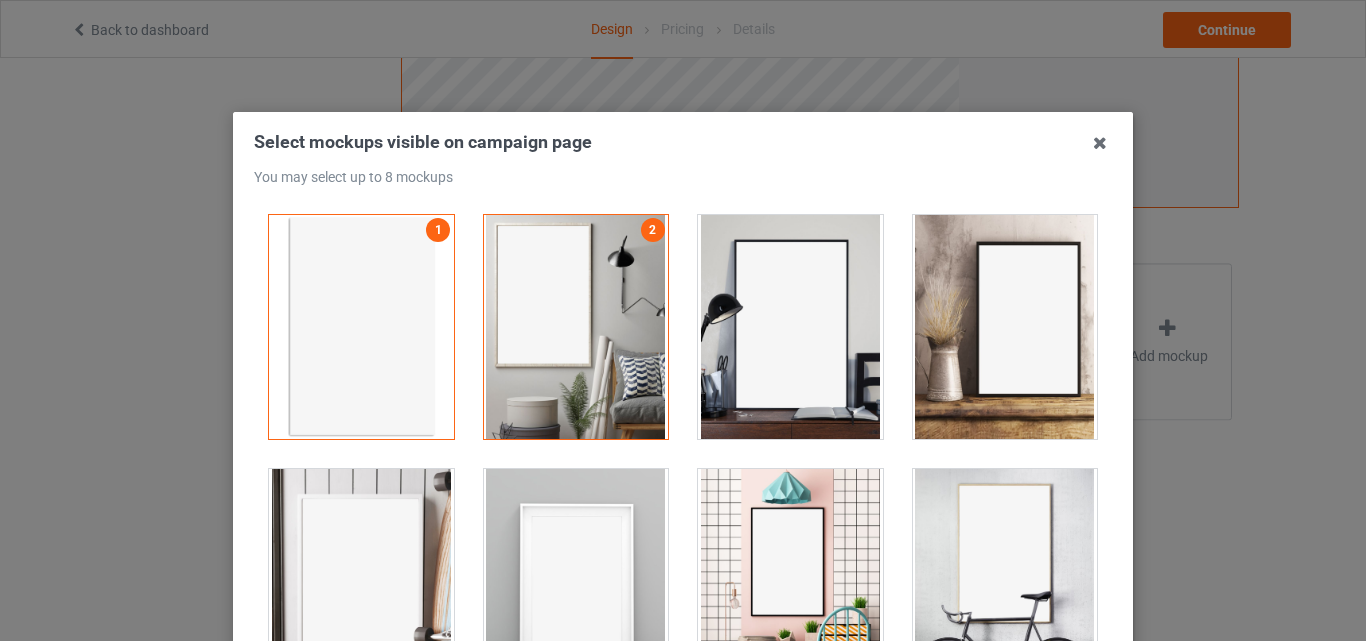 click at bounding box center [790, 327] 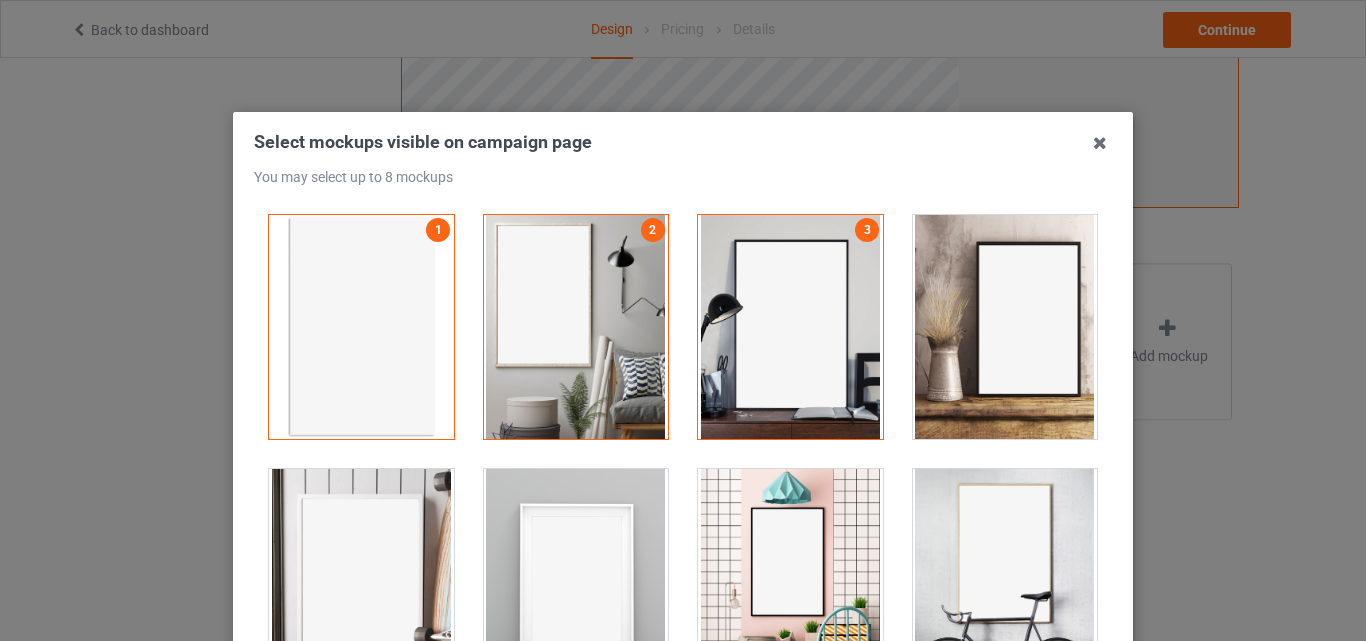 click at bounding box center [1005, 327] 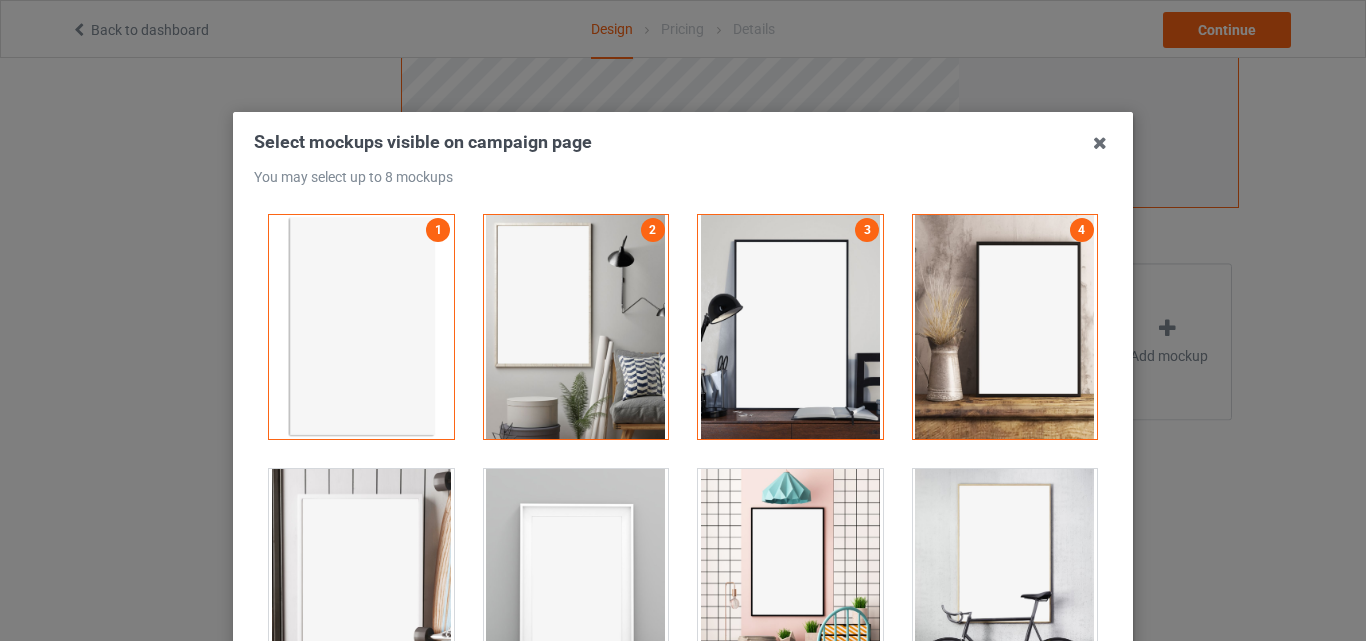 click at bounding box center (1005, 581) 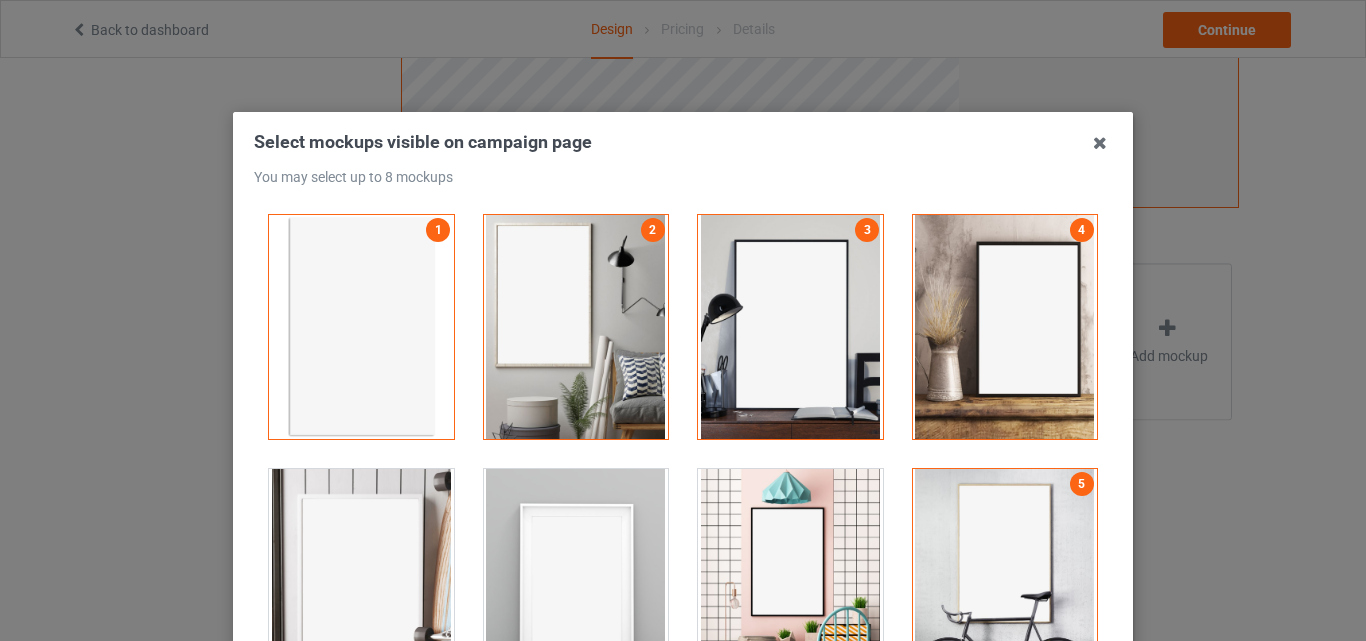 click at bounding box center [790, 581] 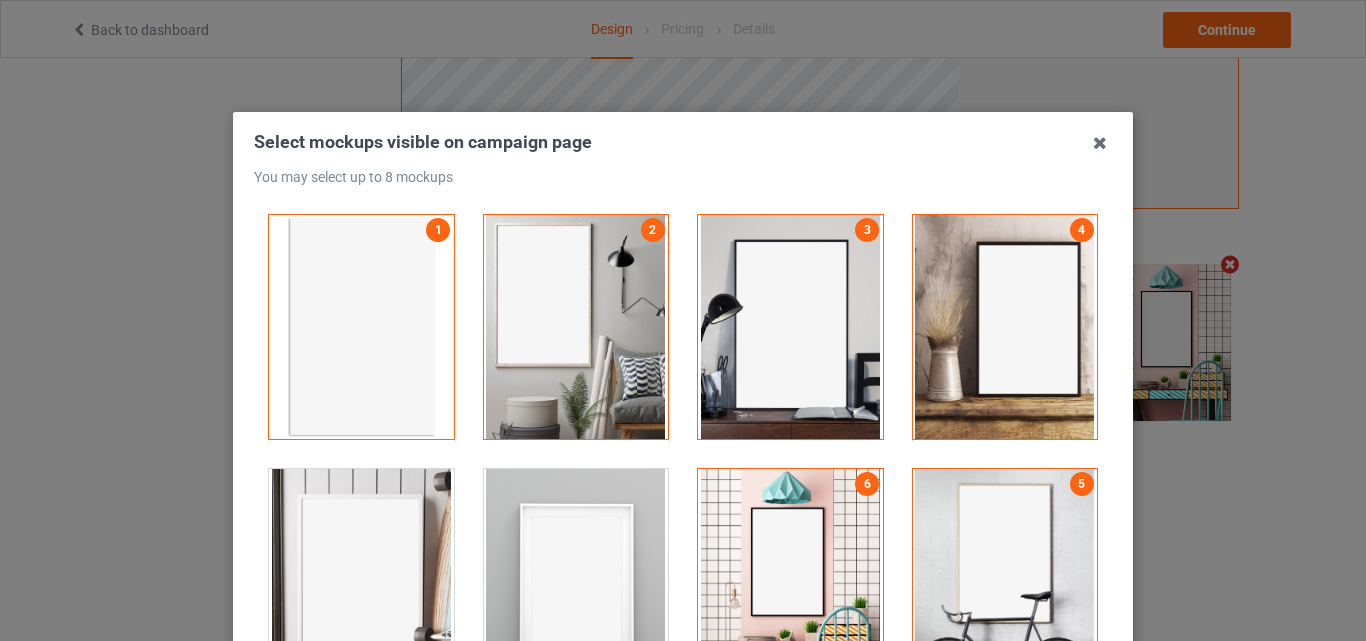 click at bounding box center (361, 581) 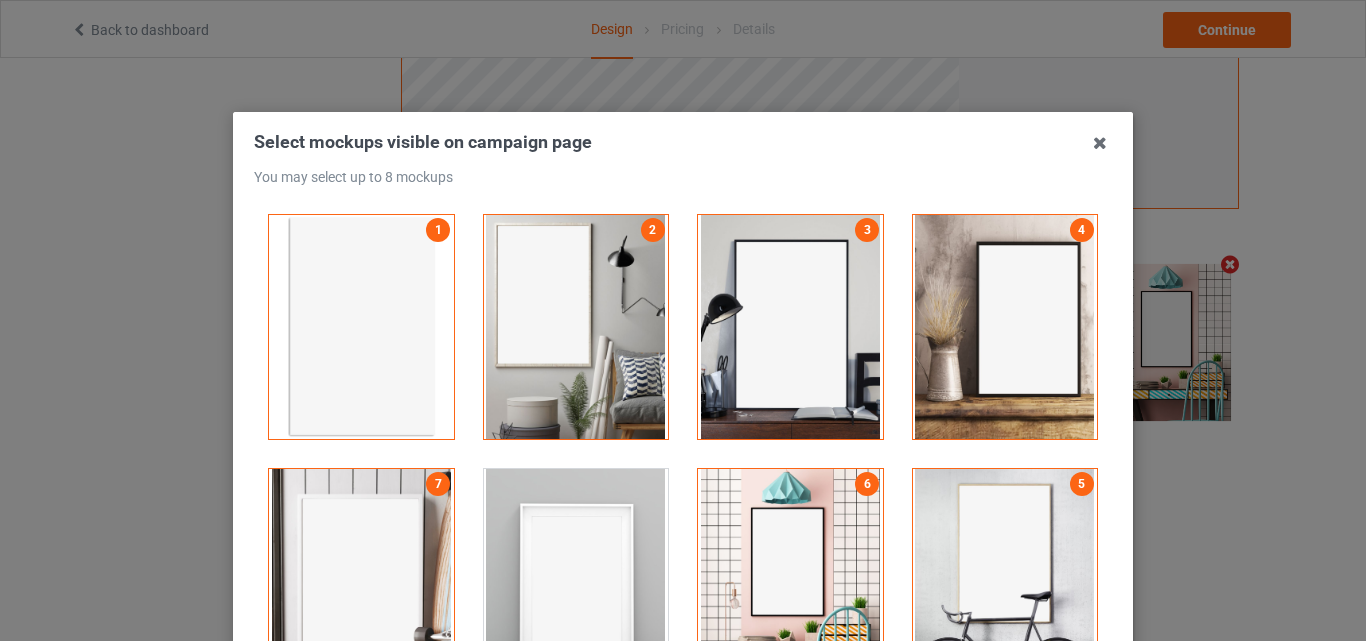 scroll, scrollTop: 1773, scrollLeft: 0, axis: vertical 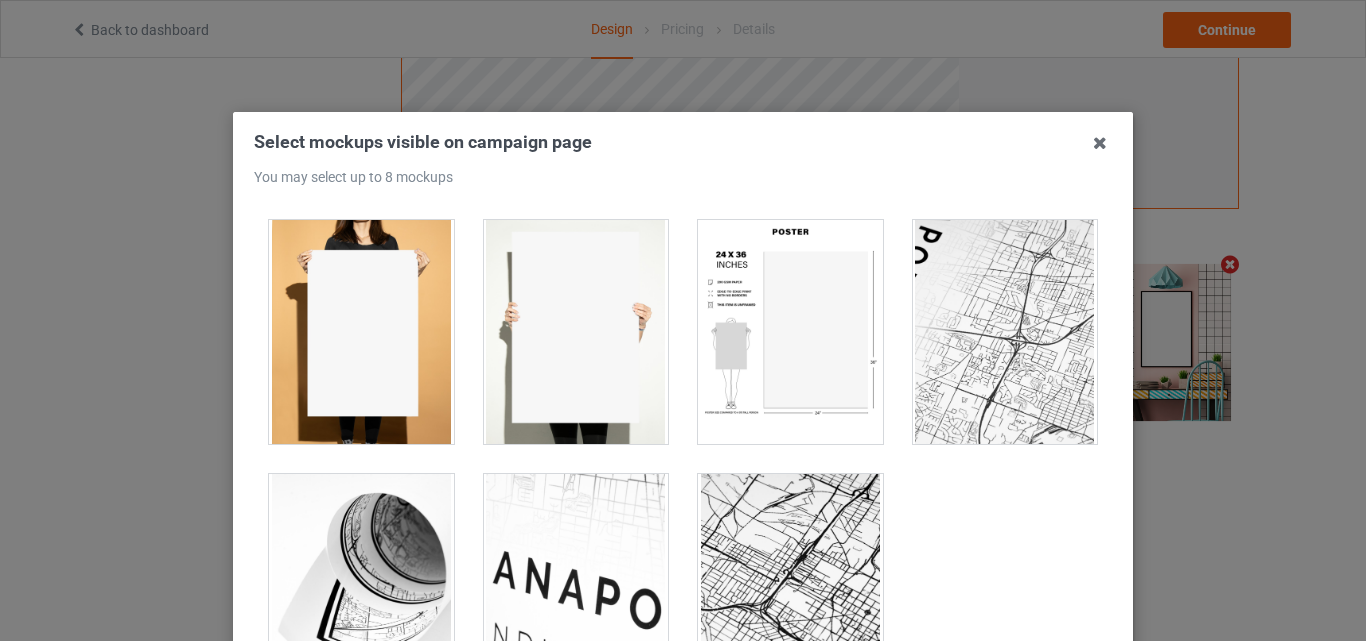 click at bounding box center [790, 332] 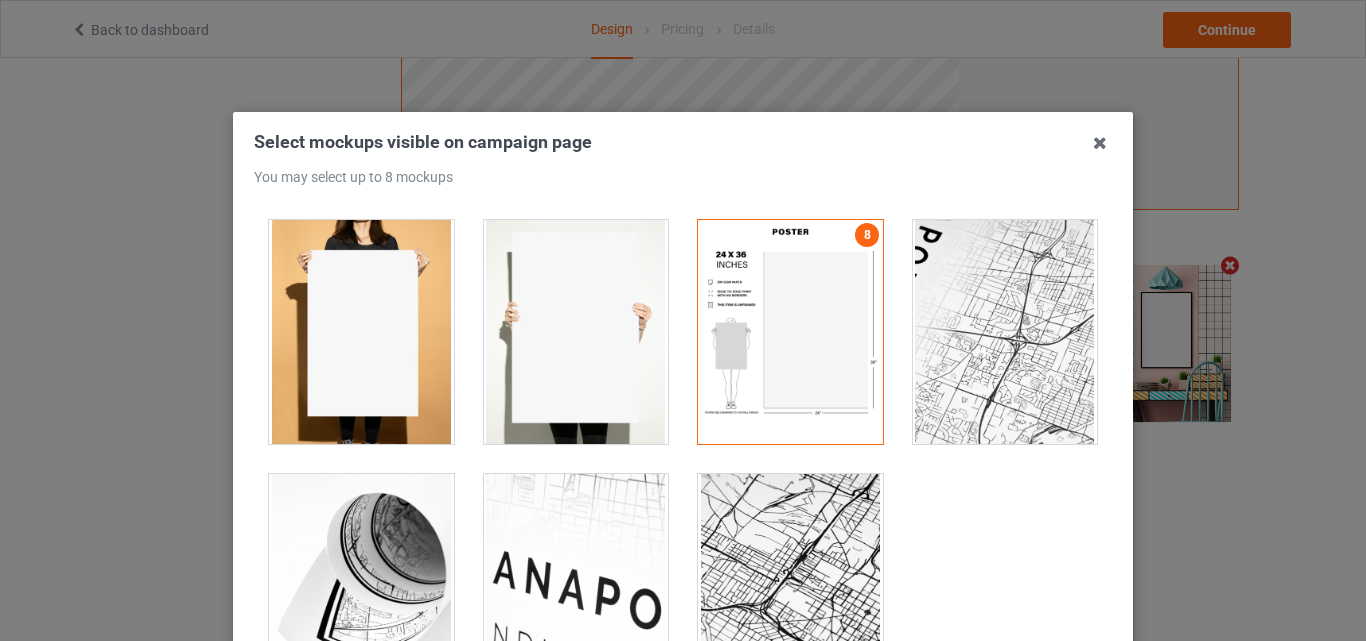 scroll, scrollTop: 653, scrollLeft: 0, axis: vertical 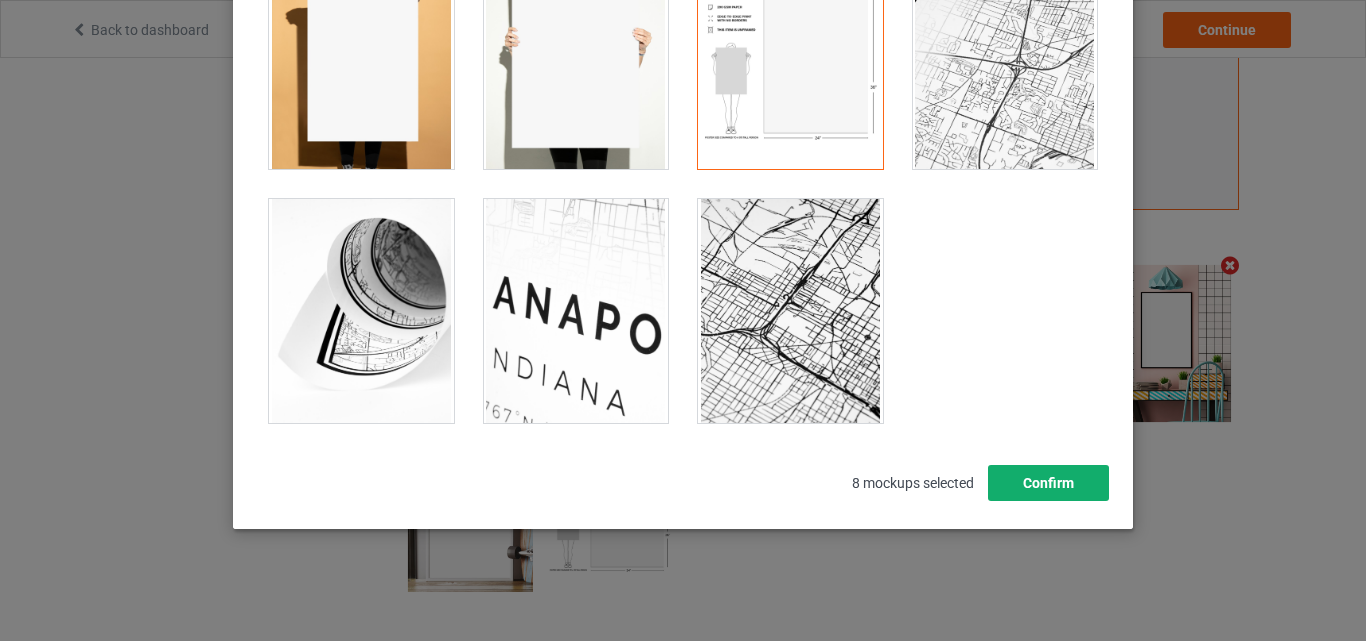 click on "Confirm" at bounding box center [1048, 483] 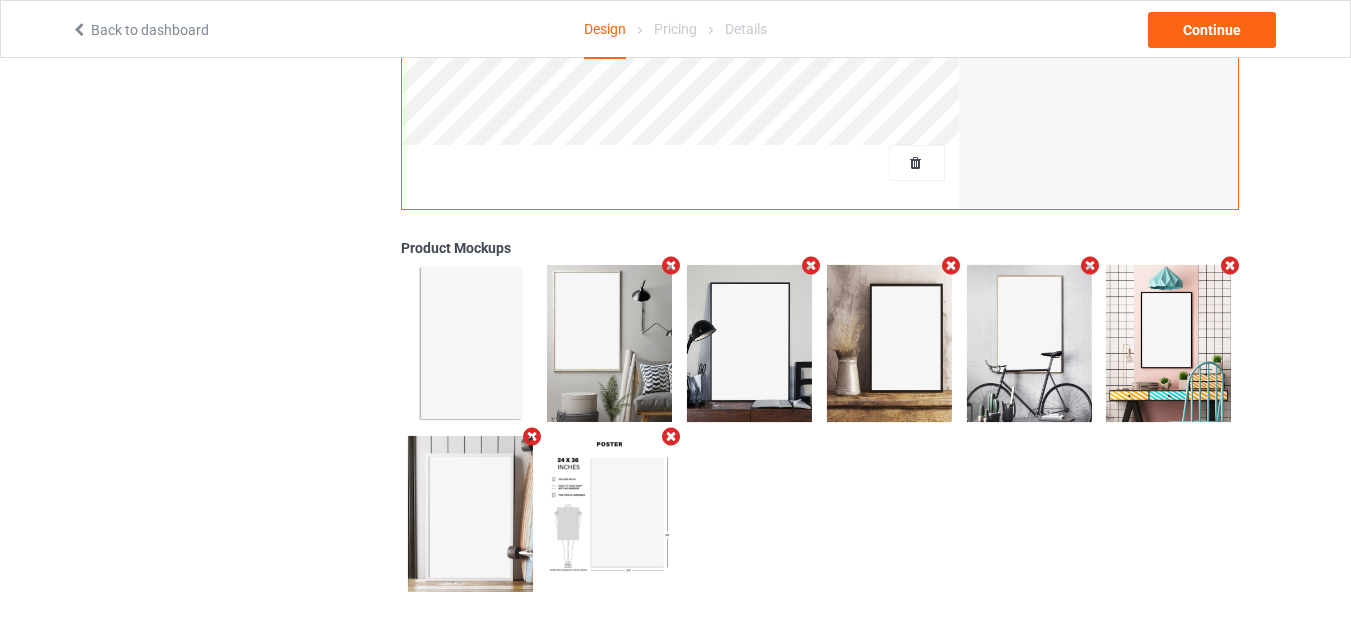scroll, scrollTop: 0, scrollLeft: 0, axis: both 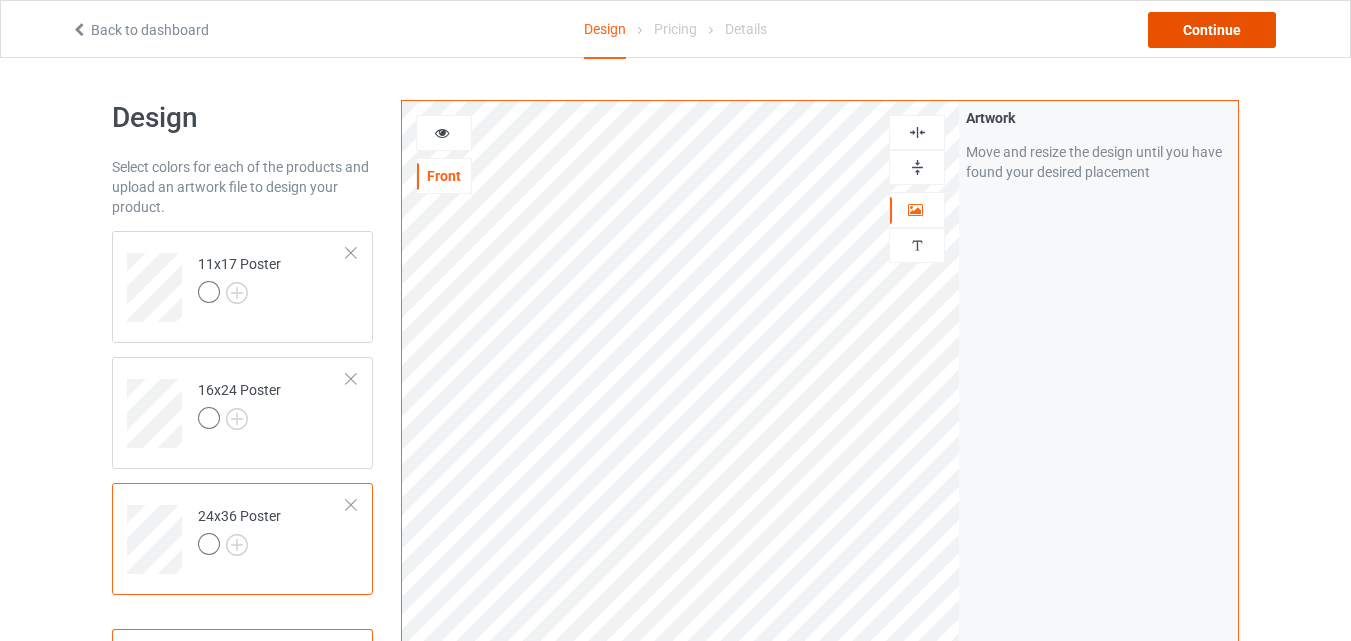 click on "Continue" at bounding box center [1212, 30] 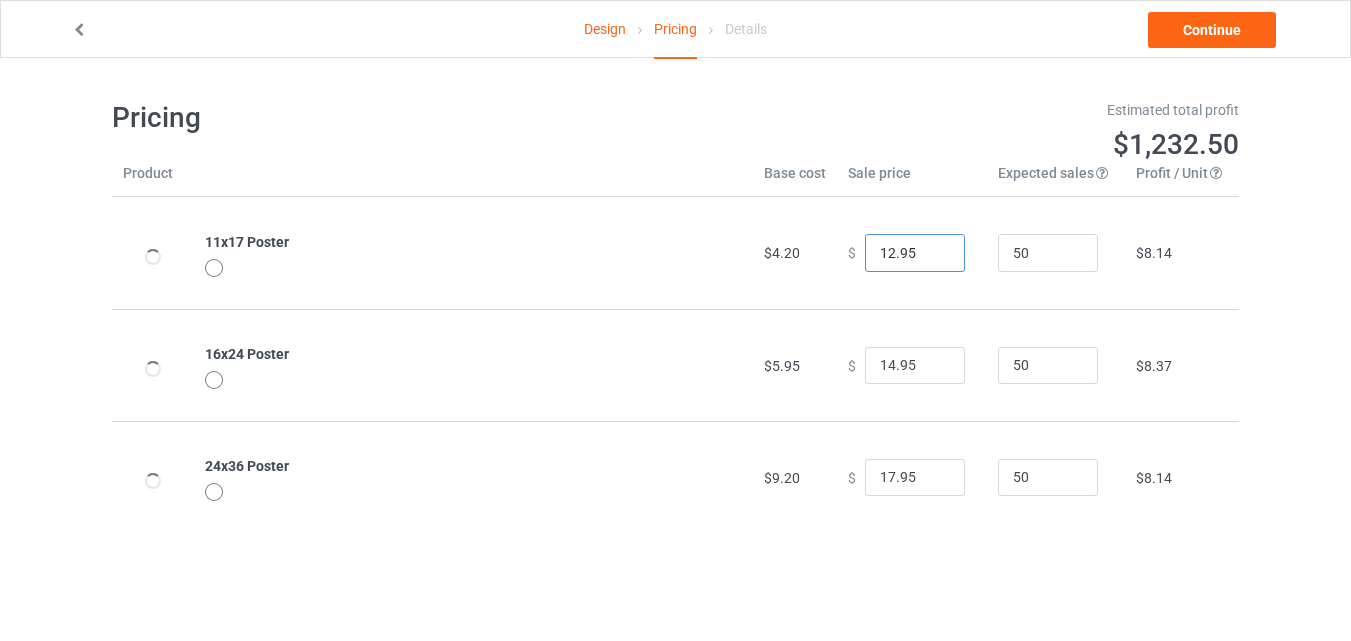 click on "12.95" at bounding box center [915, 253] 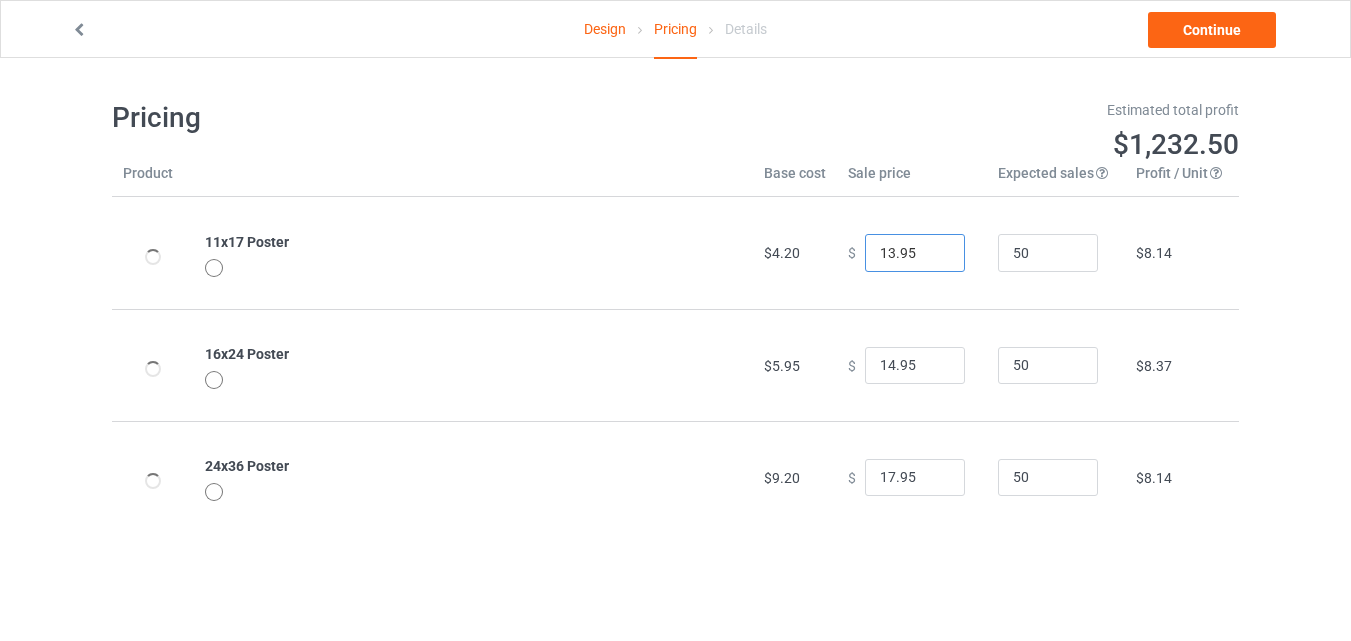 type on "13.95" 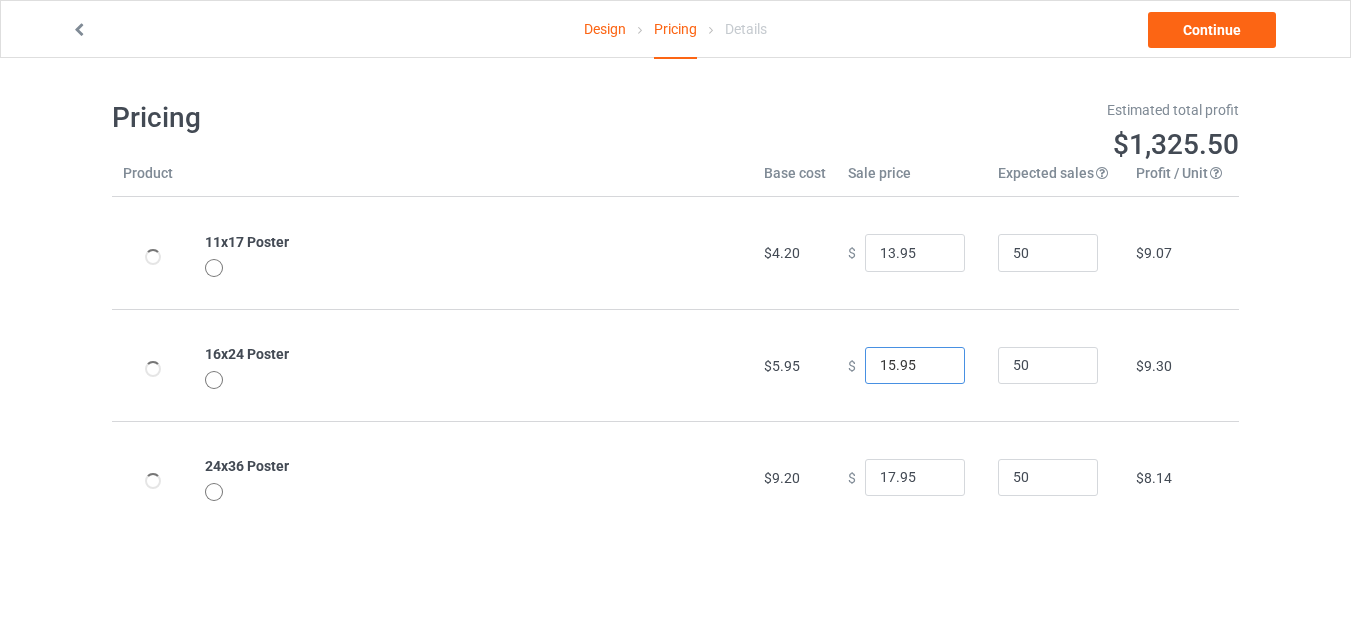 type on "15.95" 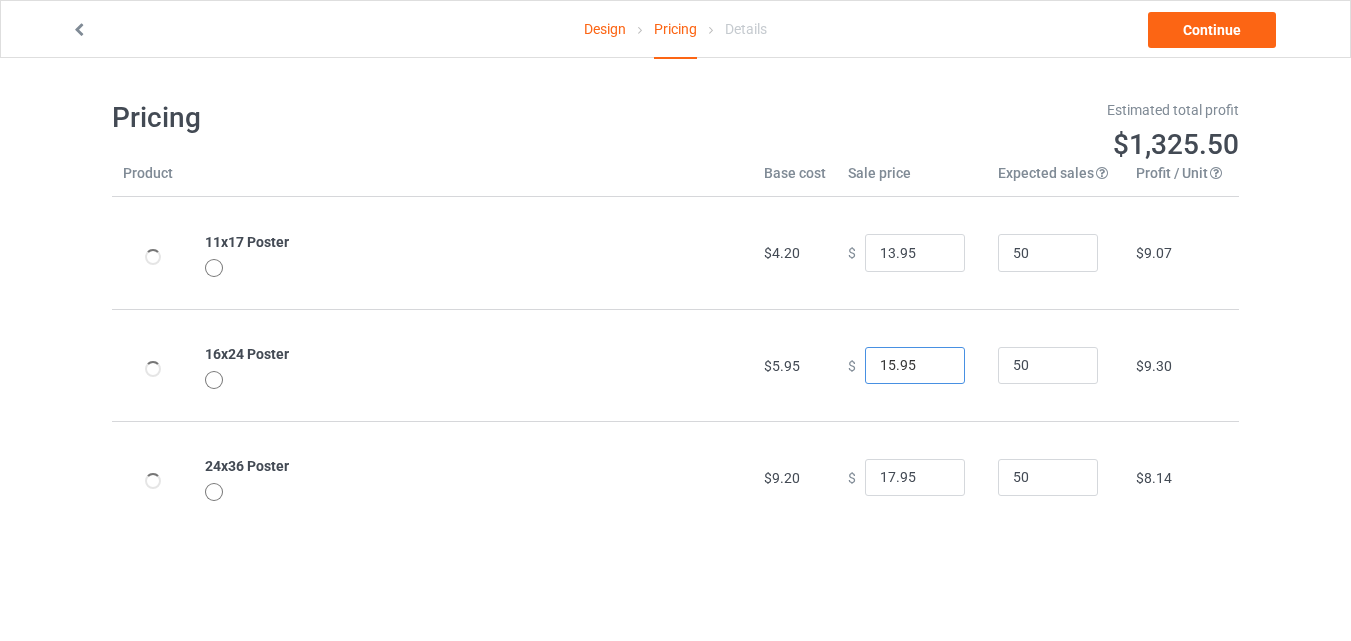 click on "15.95" at bounding box center (915, 366) 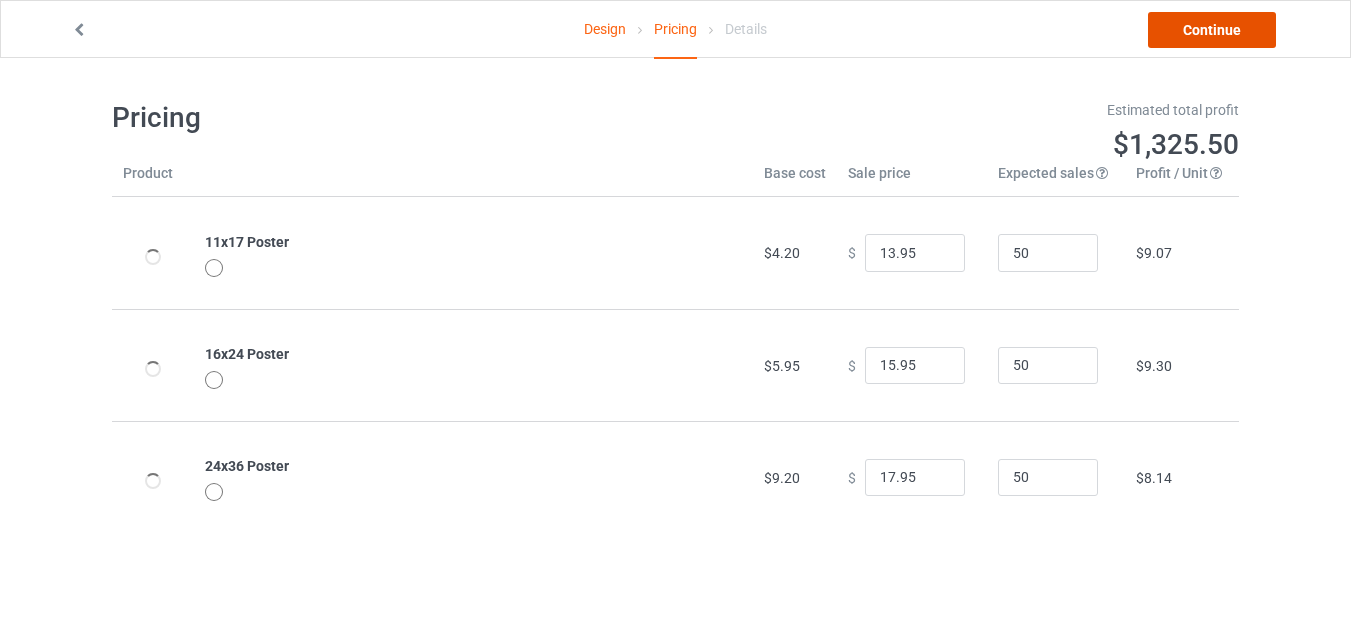 click on "Continue" at bounding box center (1212, 30) 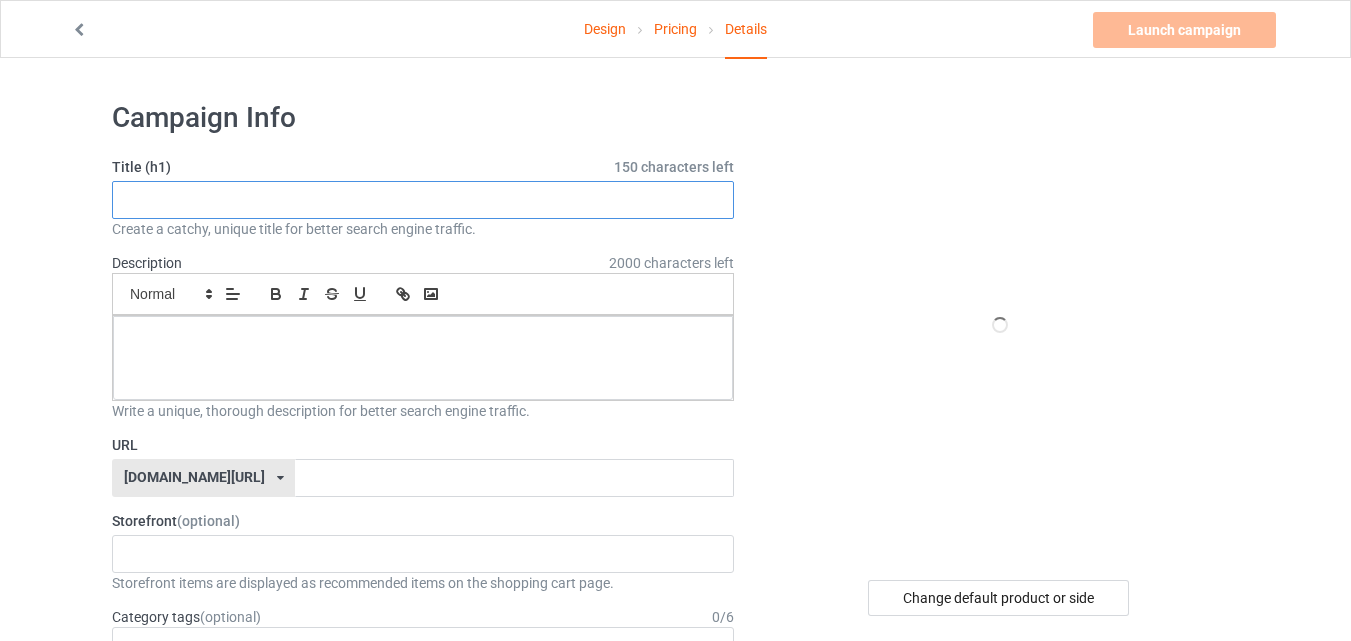 click at bounding box center [423, 200] 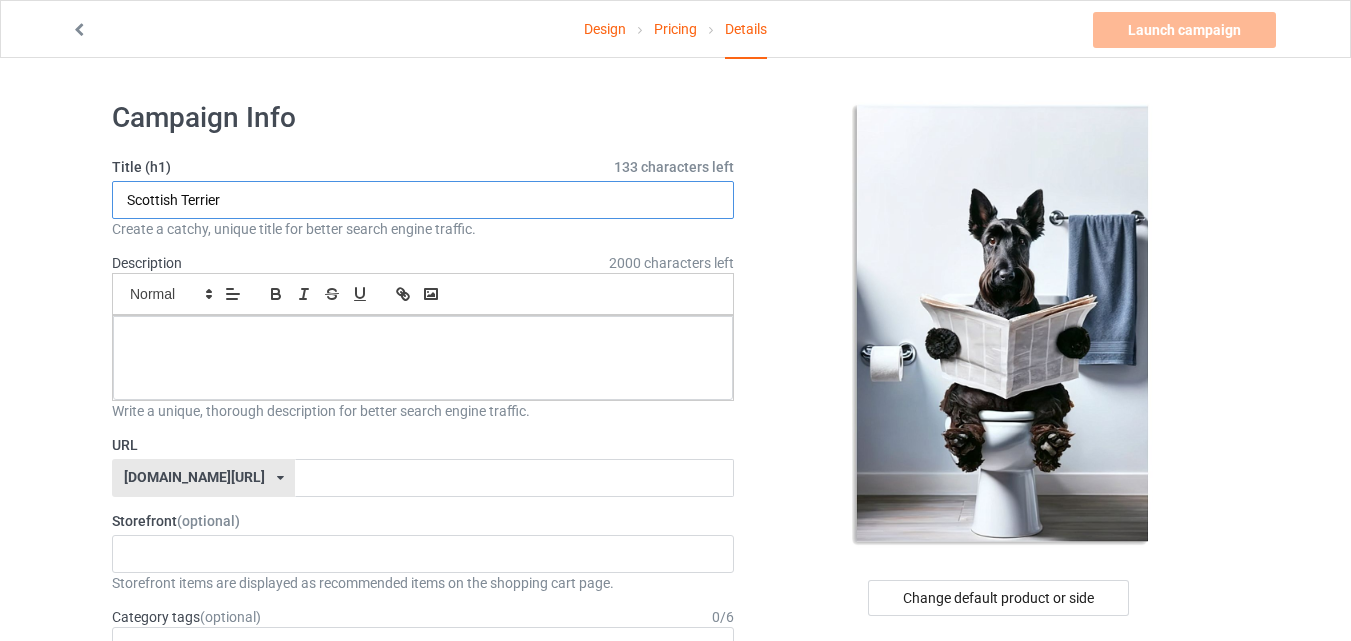click on "Scottish Terrier" at bounding box center (423, 200) 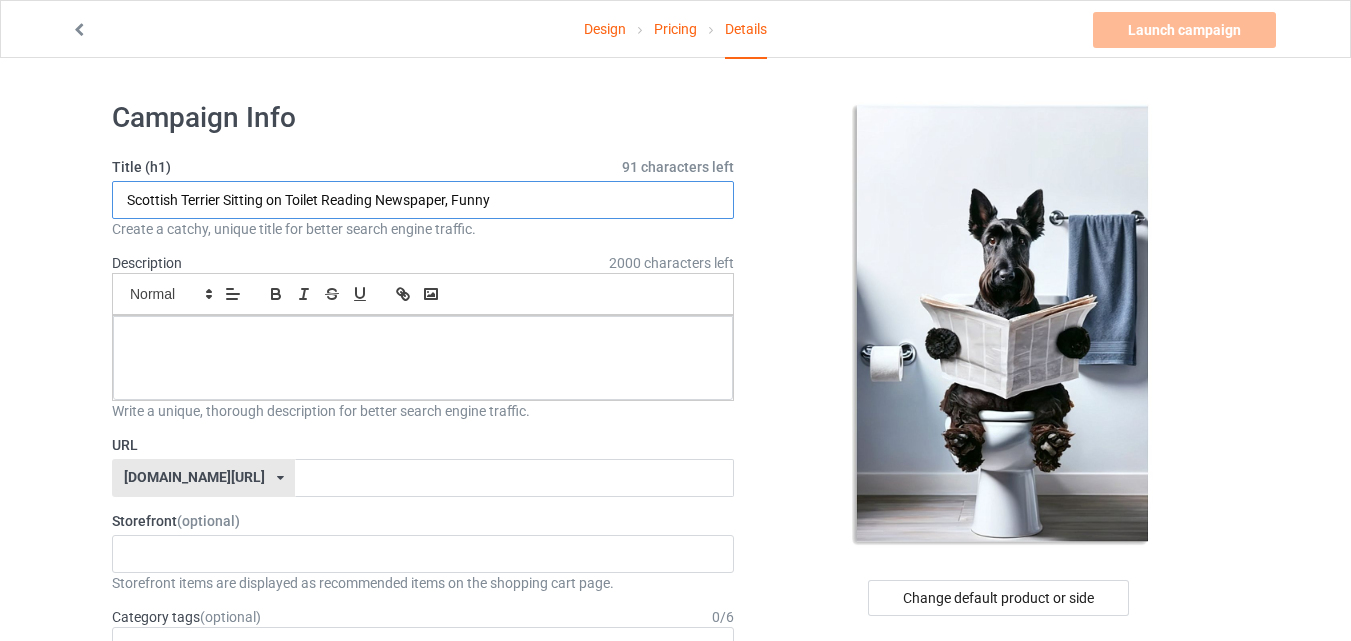 type on "Scottish Terrier Sitting on Toilet Reading Newspaper, Funny" 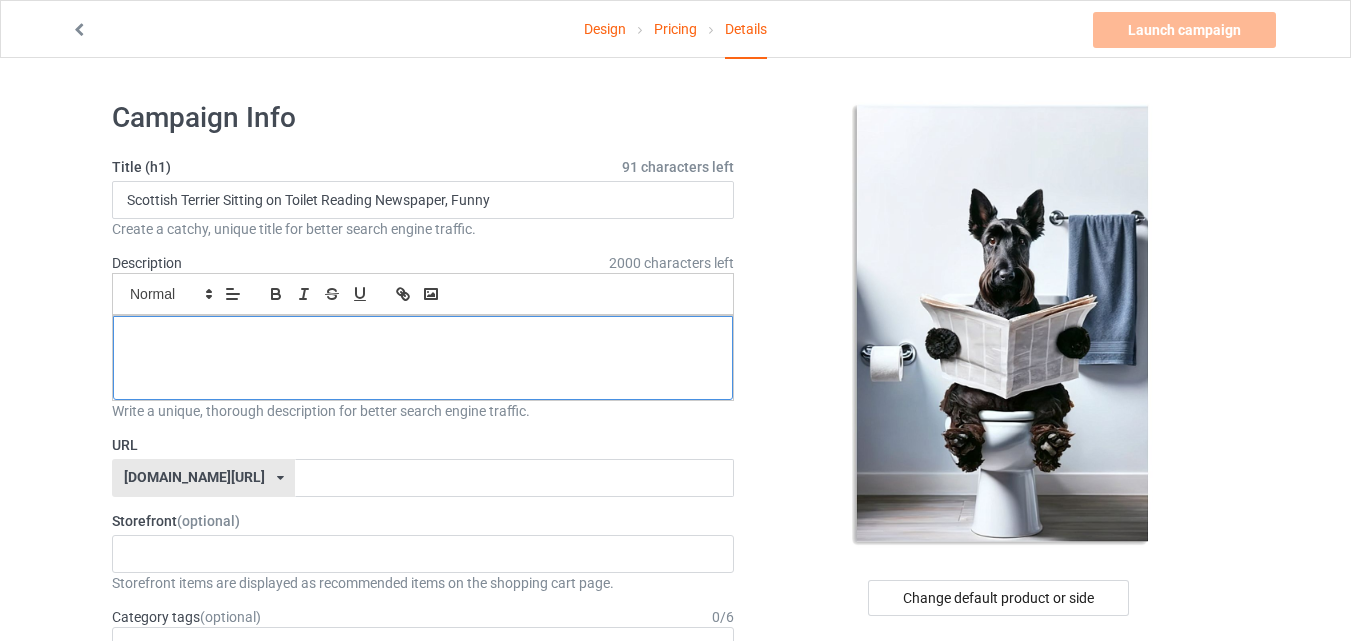 click at bounding box center [423, 358] 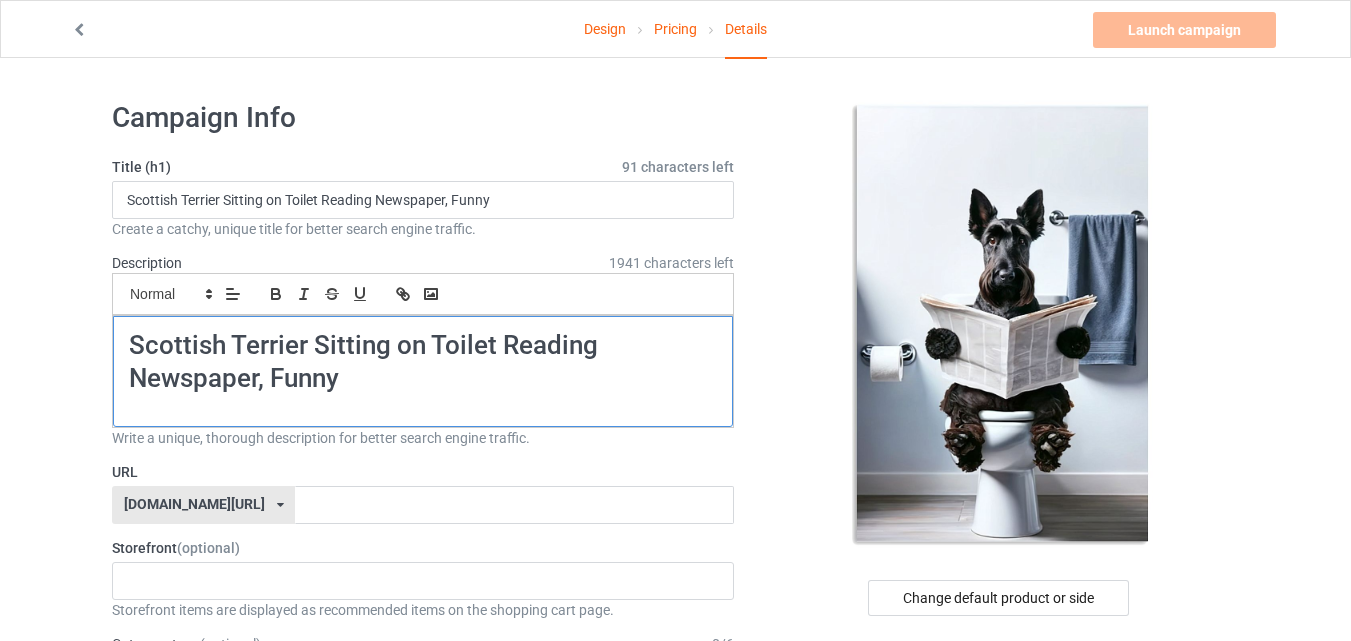 scroll, scrollTop: 0, scrollLeft: 0, axis: both 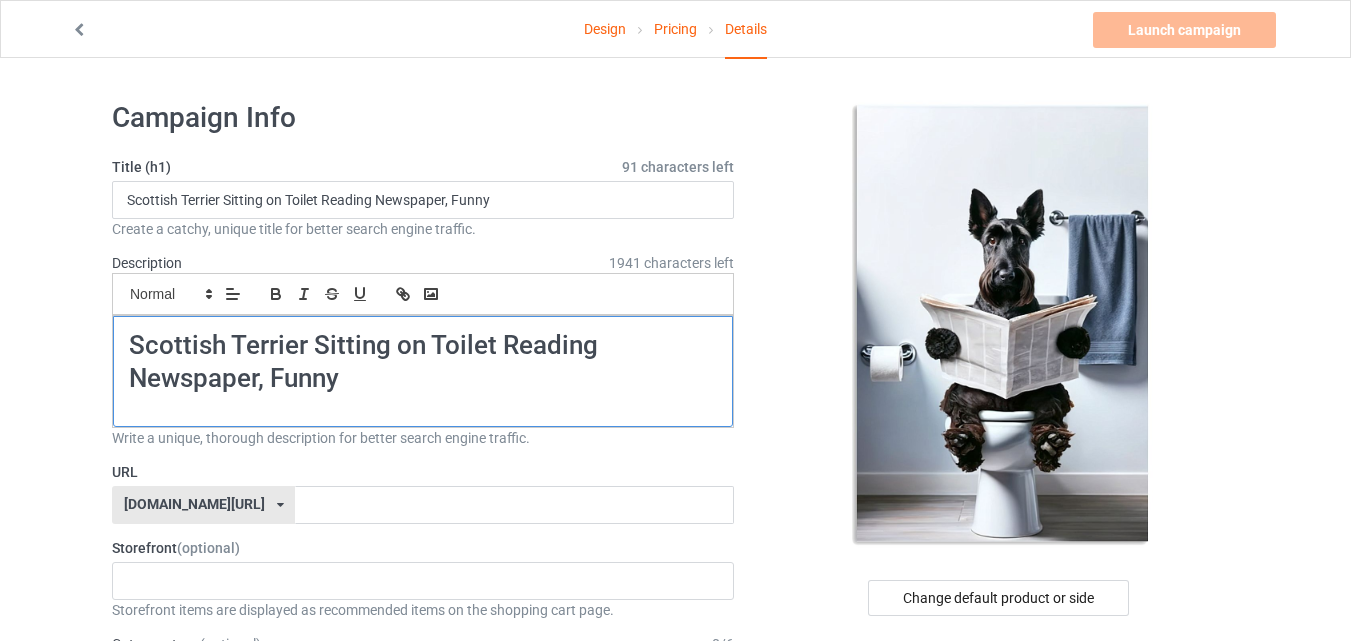 click on "Scottish Terrier Sitting on Toilet Reading Newspaper, Funny" at bounding box center [423, 362] 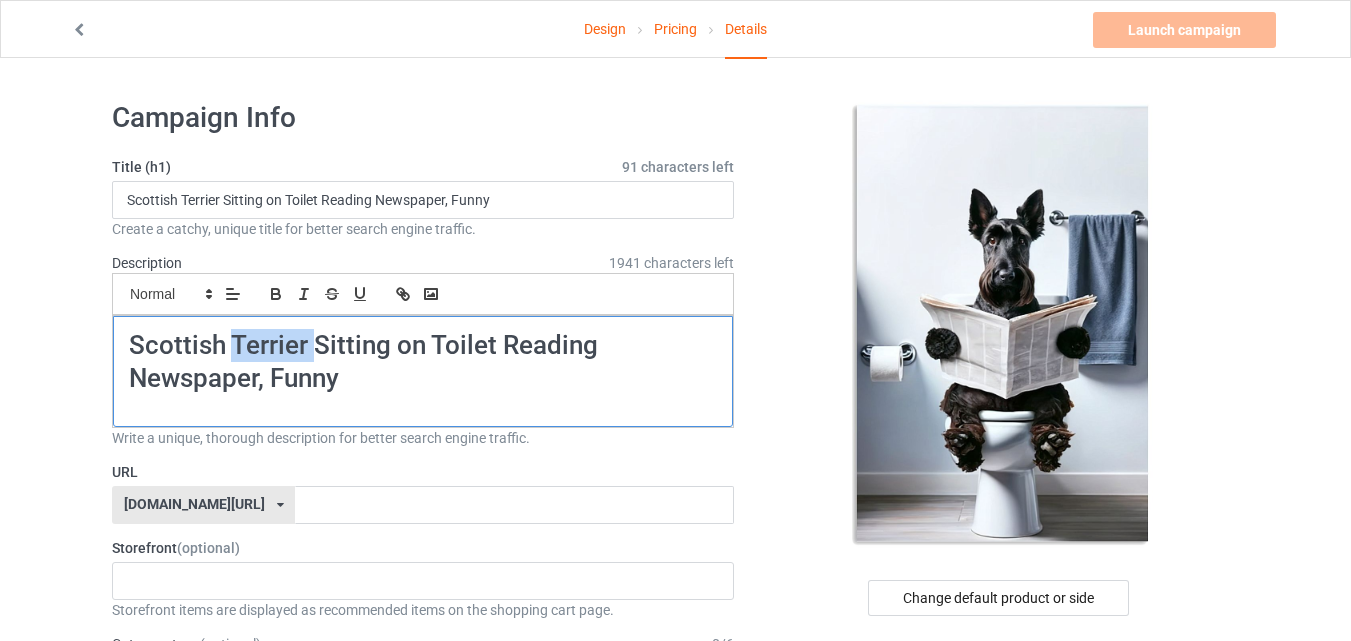 click on "Scottish Terrier Sitting on Toilet Reading Newspaper, Funny" at bounding box center [423, 362] 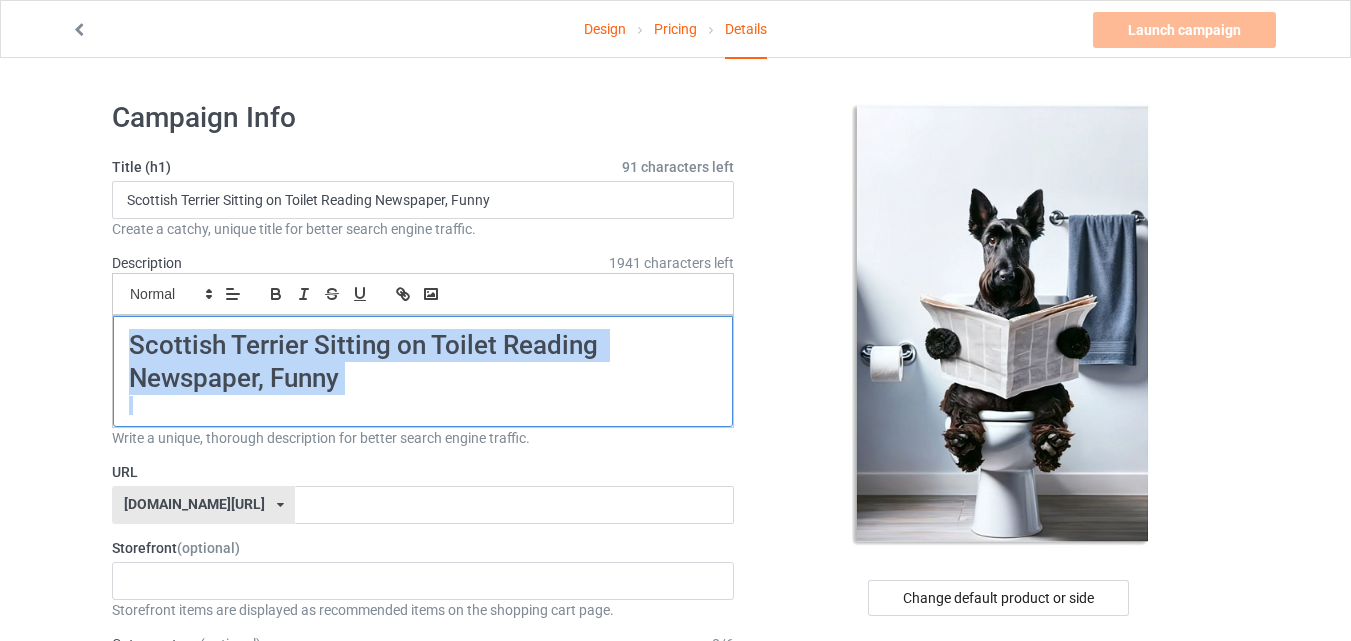 click on "Scottish Terrier Sitting on Toilet Reading Newspaper, Funny" at bounding box center (423, 362) 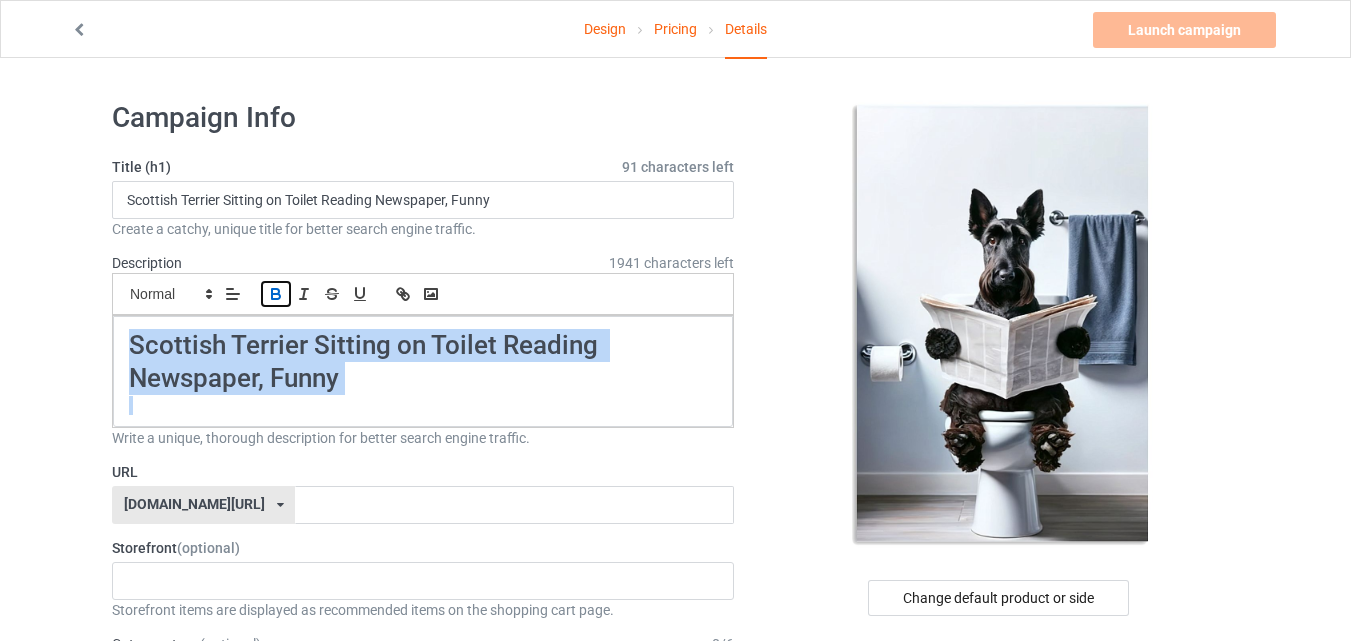 click 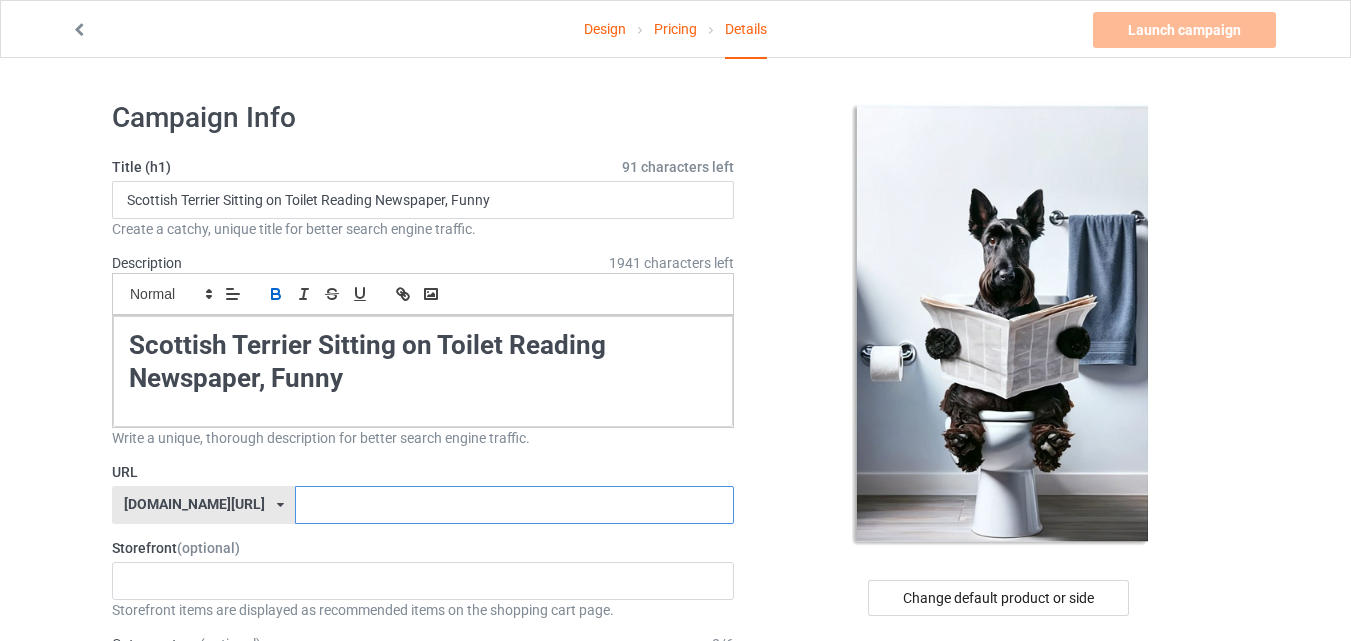 click at bounding box center [514, 505] 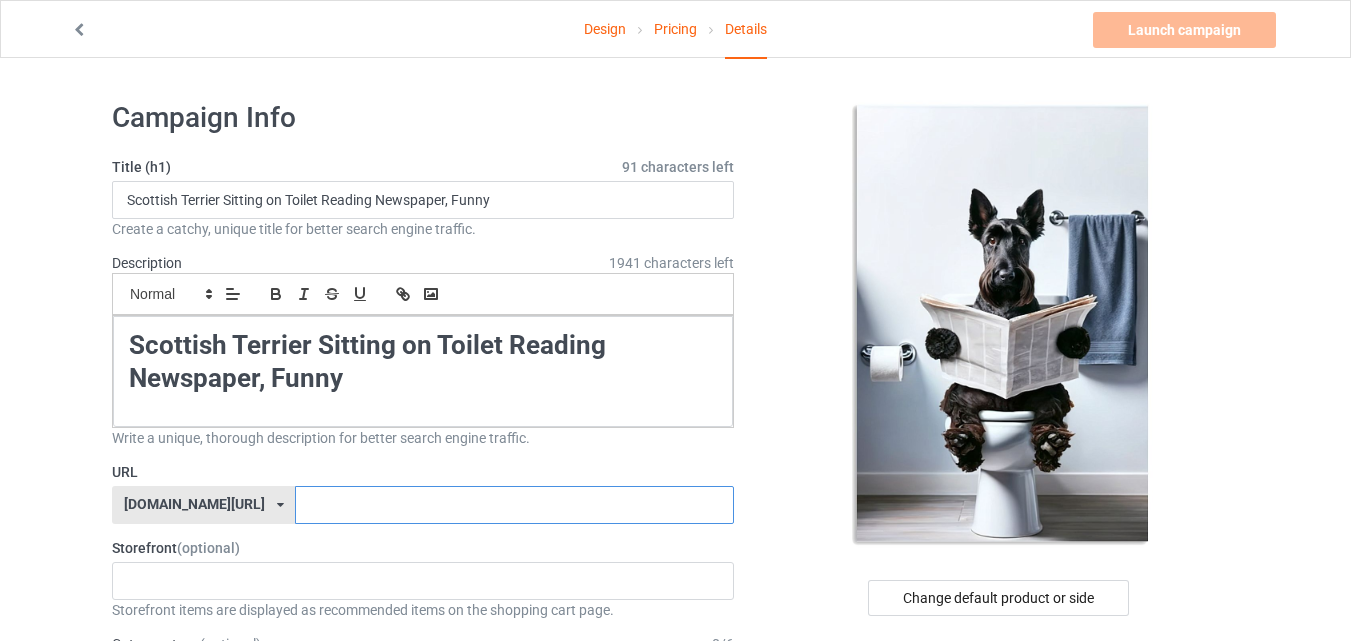 paste on "Scottish Terrier Sitting on Toilet Reading Newspap" 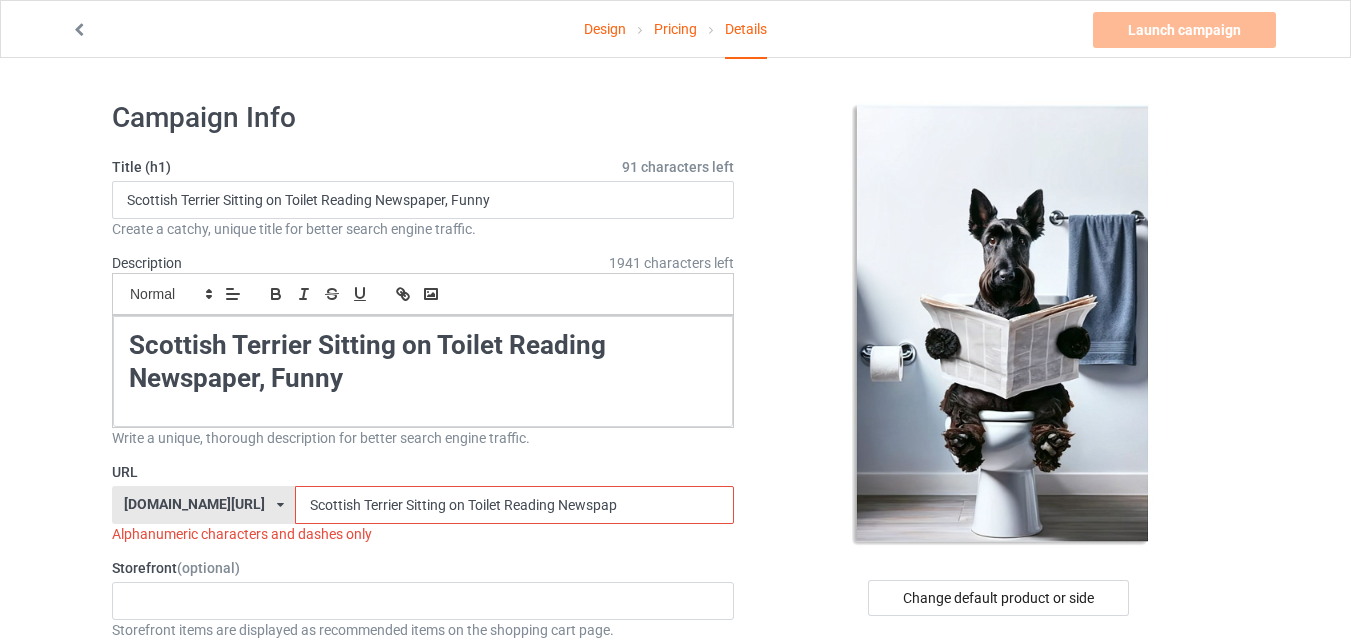 click on "Scottish Terrier Sitting on Toilet Reading Newspap" at bounding box center (514, 505) 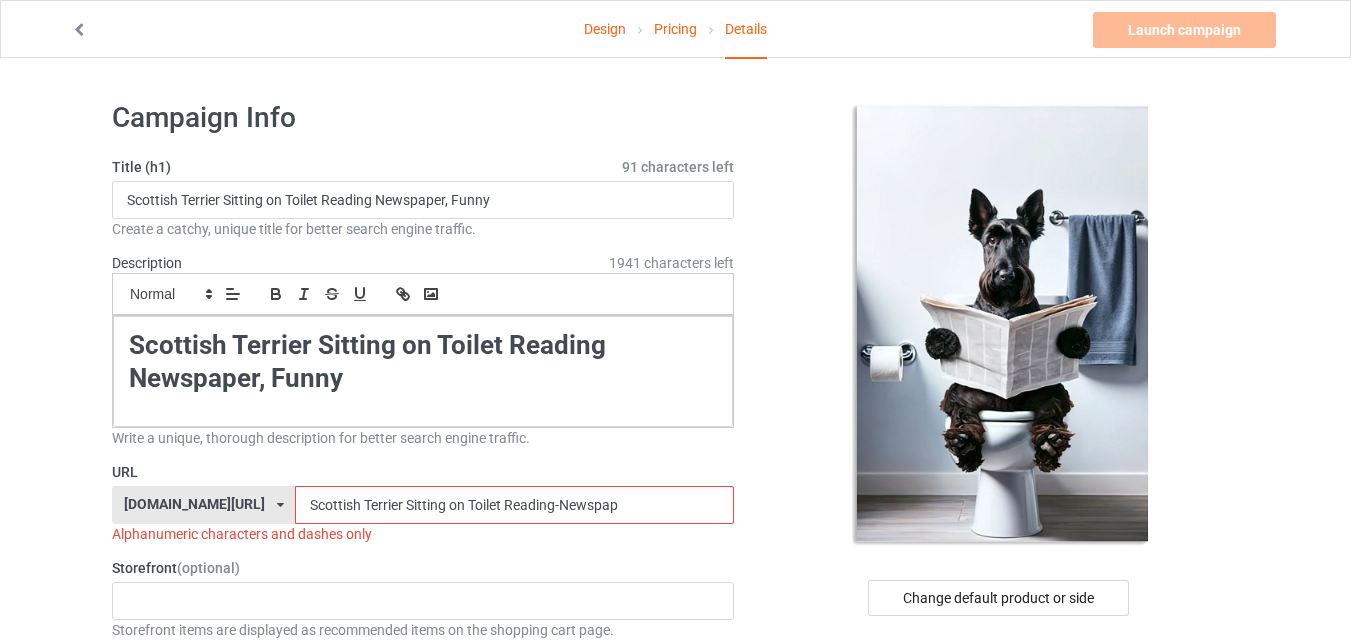 click on "Scottish Terrier Sitting on Toilet Reading-Newspap" at bounding box center (514, 505) 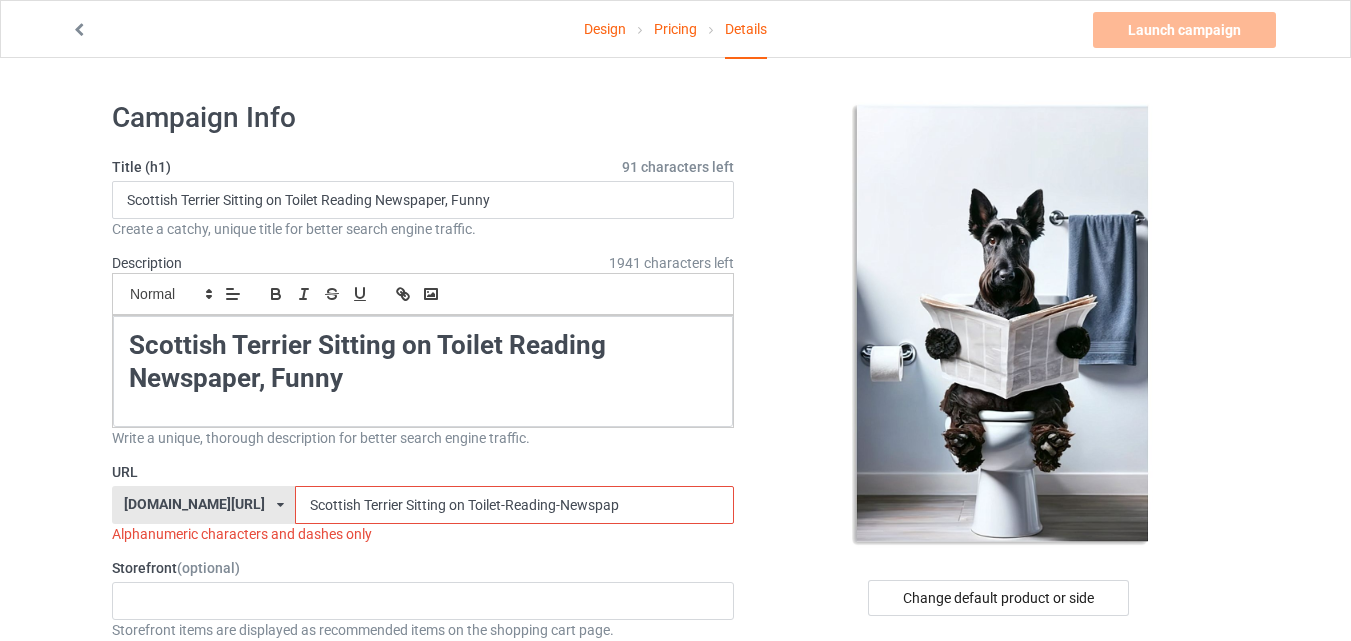 click on "Scottish Terrier Sitting on Toilet-Reading-Newspap" at bounding box center (514, 505) 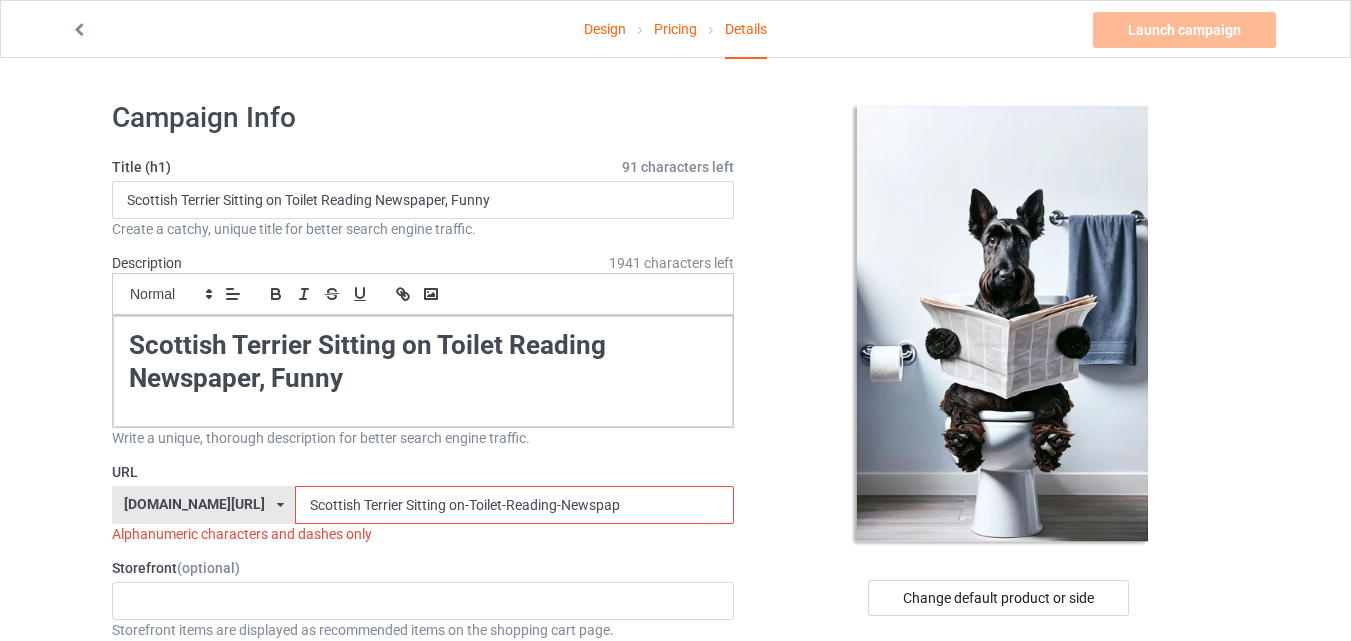 click on "Scottish Terrier Sitting on-Toilet-Reading-Newspap" at bounding box center [514, 505] 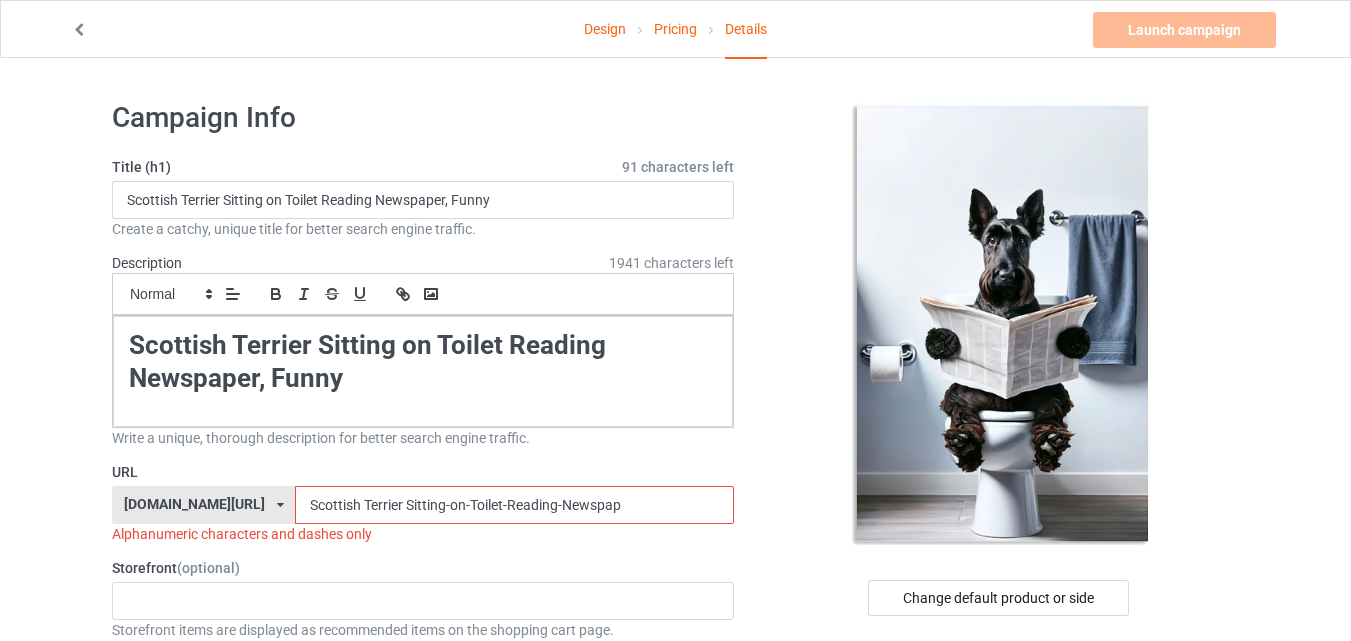click on "Scottish Terrier Sitting-on-Toilet-Reading-Newspap" at bounding box center [514, 505] 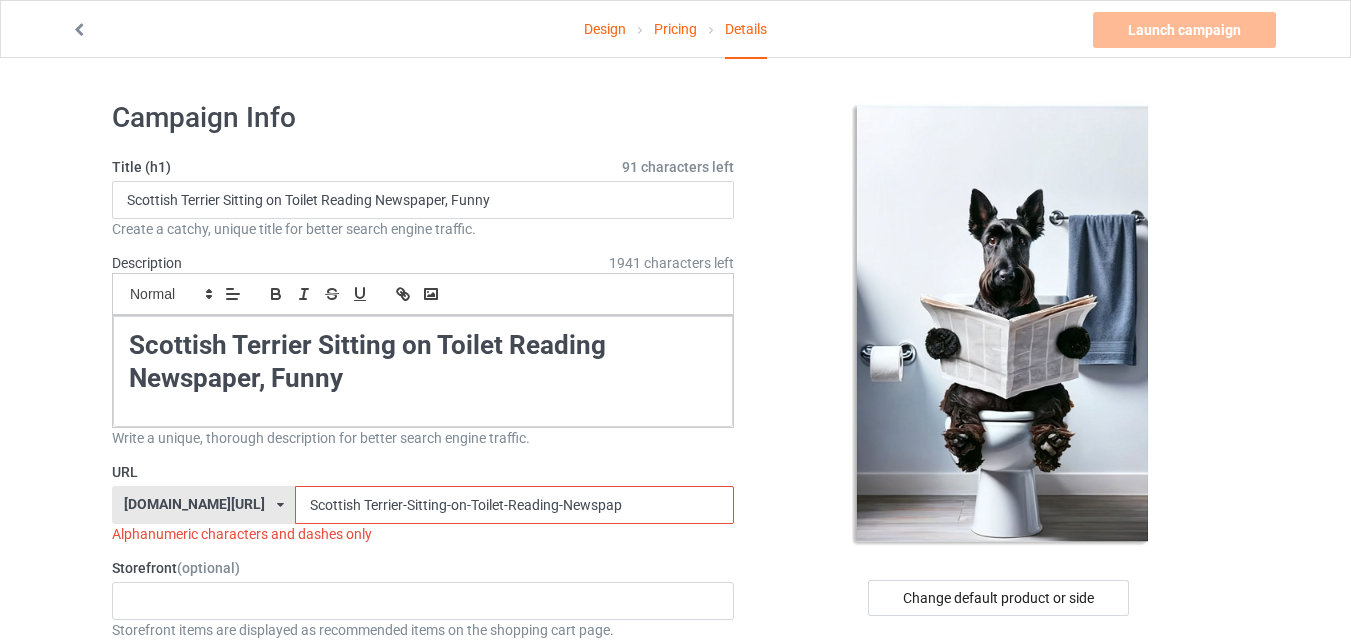 click on "Scottish Terrier-Sitting-on-Toilet-Reading-Newspap" at bounding box center [514, 505] 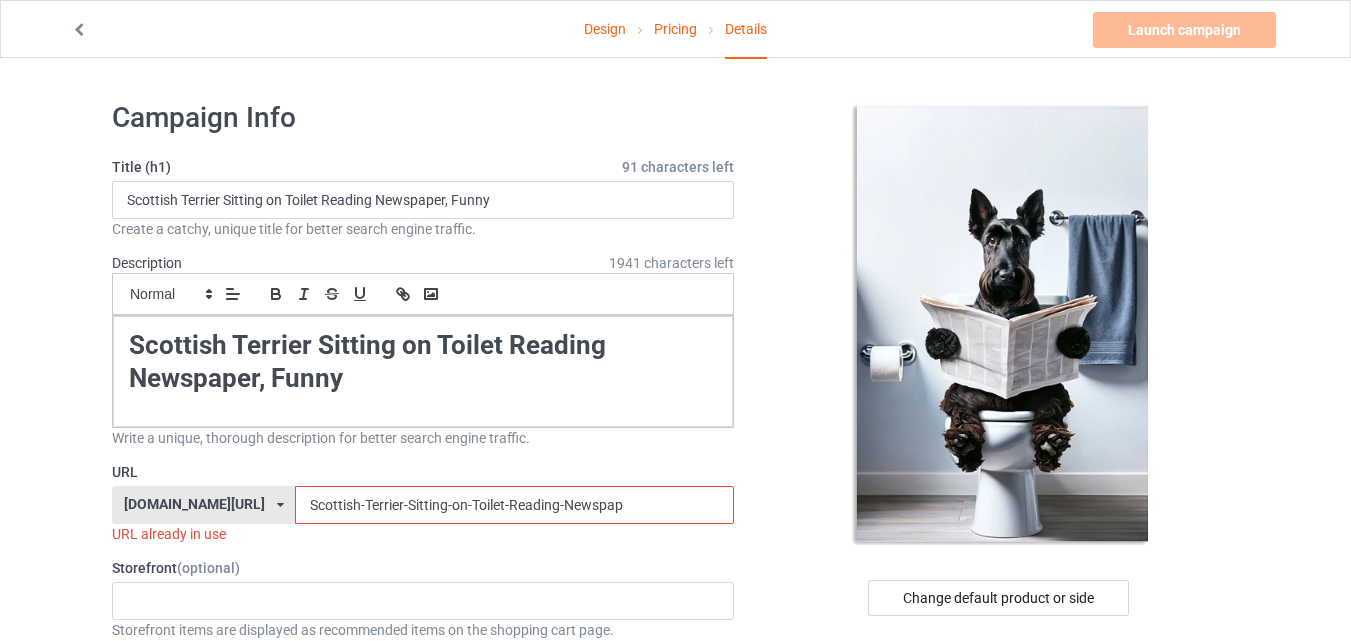 click on "Scottish-Terrier-Sitting-on-Toilet-Reading-Newspap" at bounding box center (514, 505) 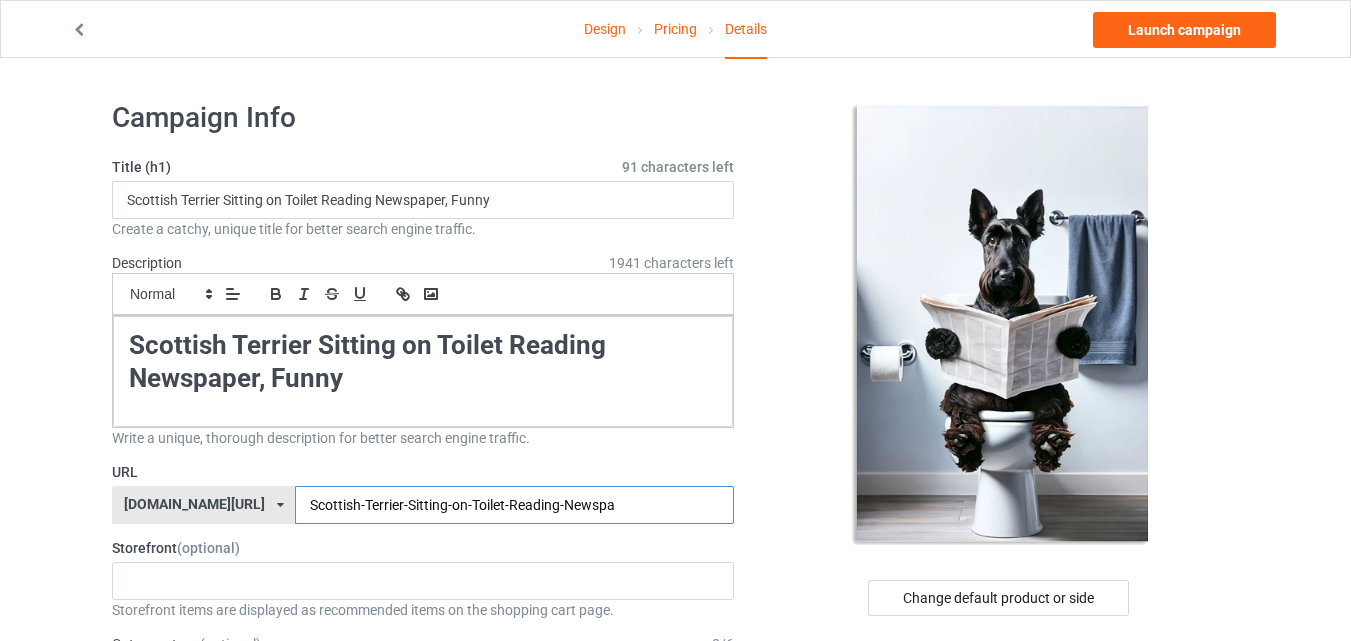 scroll, scrollTop: 278, scrollLeft: 0, axis: vertical 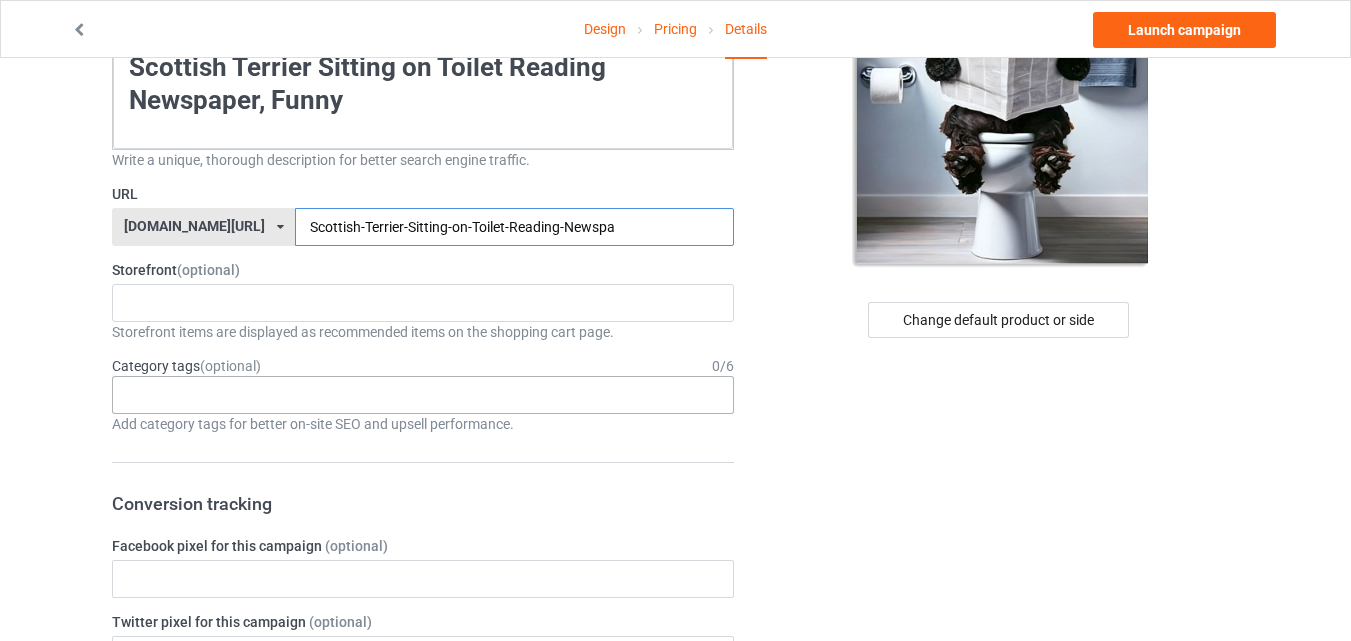 type on "Scottish-Terrier-Sitting-on-Toilet-Reading-Newspa" 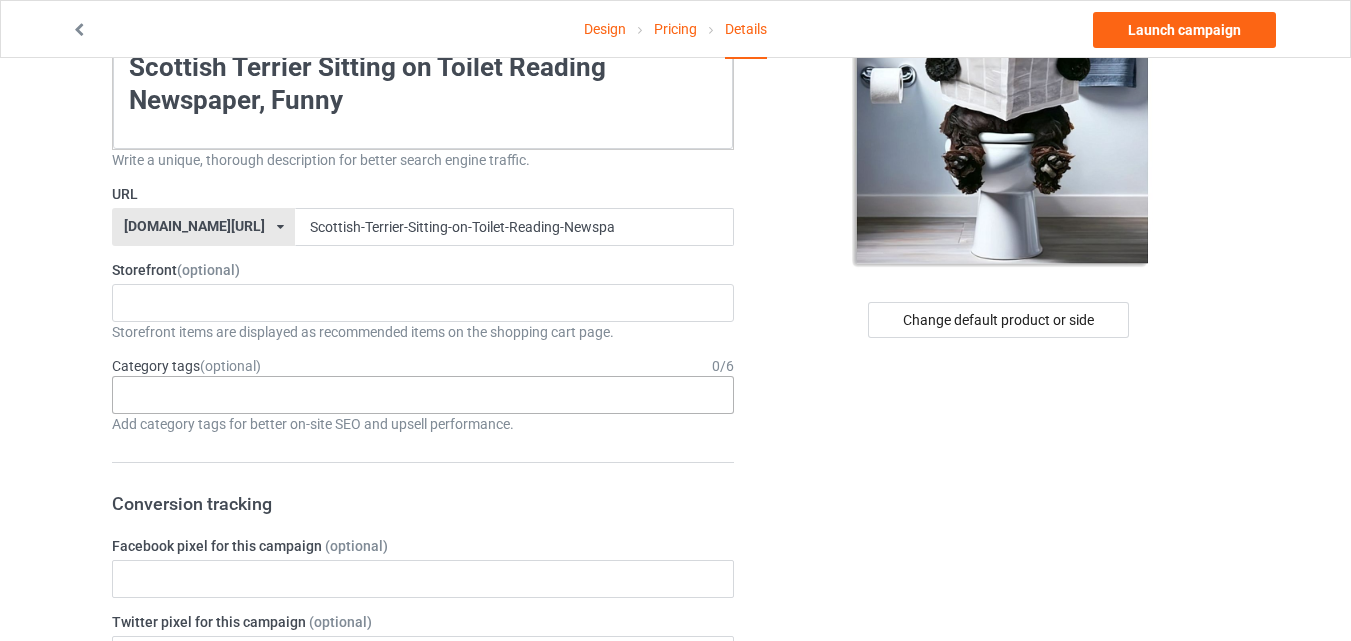 click on "Age > [DEMOGRAPHIC_DATA] > 1 Age > [DEMOGRAPHIC_DATA] Months > 1 Month Age > [DEMOGRAPHIC_DATA] Months Age > [DEMOGRAPHIC_DATA] Age > [DEMOGRAPHIC_DATA] > 10 Age > [DEMOGRAPHIC_DATA] Months > 10 Month Age > [DEMOGRAPHIC_DATA] > 100 Sports > Running > 10K Run Age > [DEMOGRAPHIC_DATA] > 11 Age > [DEMOGRAPHIC_DATA] Months > 11 Month Age > [DEMOGRAPHIC_DATA] > 12 Age > [DEMOGRAPHIC_DATA] Months > 12 Month Age > [DEMOGRAPHIC_DATA] > 13 Age > [DEMOGRAPHIC_DATA] > 14 Age > [DEMOGRAPHIC_DATA] > 15 Sports > Running > 15K Run Age > [DEMOGRAPHIC_DATA] > 16 Age > [DEMOGRAPHIC_DATA] > 17 Age > [DEMOGRAPHIC_DATA] > 18 Age > [DEMOGRAPHIC_DATA] > 19 Age > Decades > 1920s Age > Decades > 1930s Age > Decades > 1940s Age > Decades > 1950s Age > Decades > 1960s Age > Decades > 1970s Age > Decades > 1980s Age > Decades > 1990s Age > [DEMOGRAPHIC_DATA] > 2 Age > [DEMOGRAPHIC_DATA] Months > 2 Month Age > [DEMOGRAPHIC_DATA] > 20 Age > [DEMOGRAPHIC_DATA] Age > Decades > 2000s Age > Decades > 2010s Age > [DEMOGRAPHIC_DATA] > 21 Age > [DEMOGRAPHIC_DATA] > 22 Age > [DEMOGRAPHIC_DATA] > 23 Age > [DEMOGRAPHIC_DATA] > 24 Age > [DEMOGRAPHIC_DATA] > 25 Age > [DEMOGRAPHIC_DATA] > 26 Age > [DEMOGRAPHIC_DATA] > 27 Age > [DEMOGRAPHIC_DATA] > 28 Age > [DEMOGRAPHIC_DATA] > 29 Age > [DEMOGRAPHIC_DATA] > 3 Age > [DEMOGRAPHIC_DATA] Months > 3 Month Sports > Basketball > 3-Pointer Age > [DEMOGRAPHIC_DATA] > 30 Age > [DEMOGRAPHIC_DATA] > 31 Age > [DEMOGRAPHIC_DATA] > 32 Age > [DEMOGRAPHIC_DATA] > 33 Age > [DEMOGRAPHIC_DATA] > 34 Age > [DEMOGRAPHIC_DATA] > 35 Age Jobs 1" at bounding box center (423, 395) 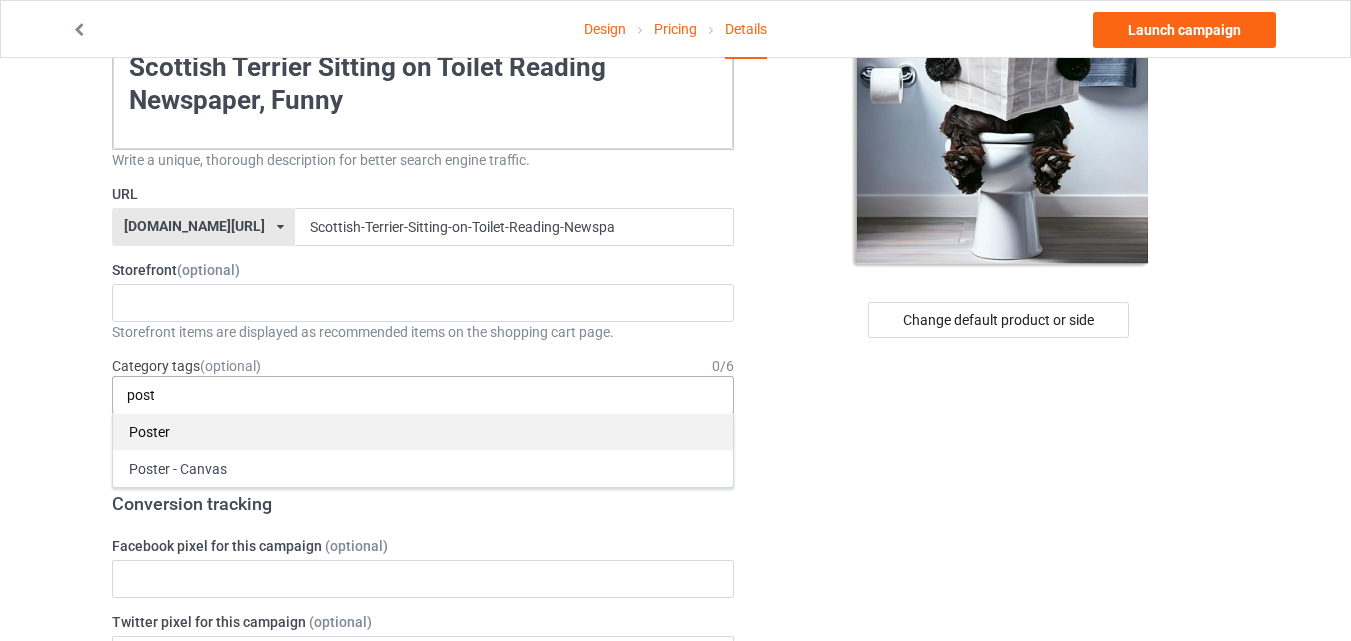 type on "post" 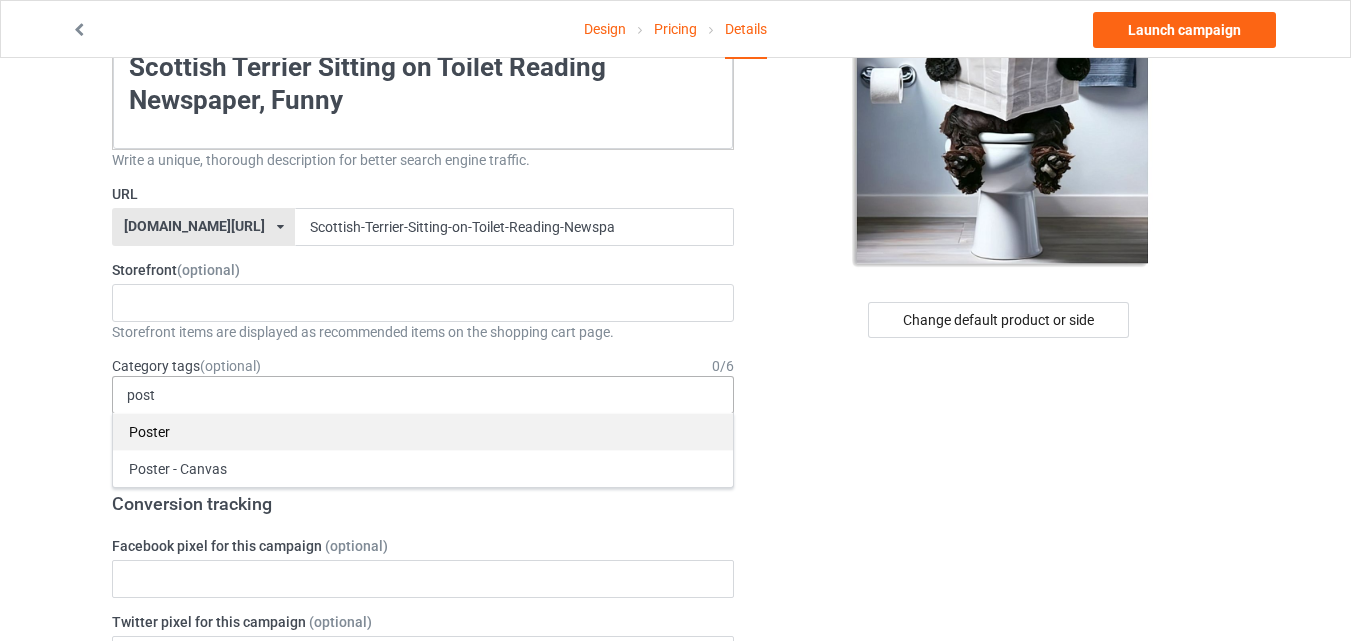 click on "Poster" at bounding box center [423, 431] 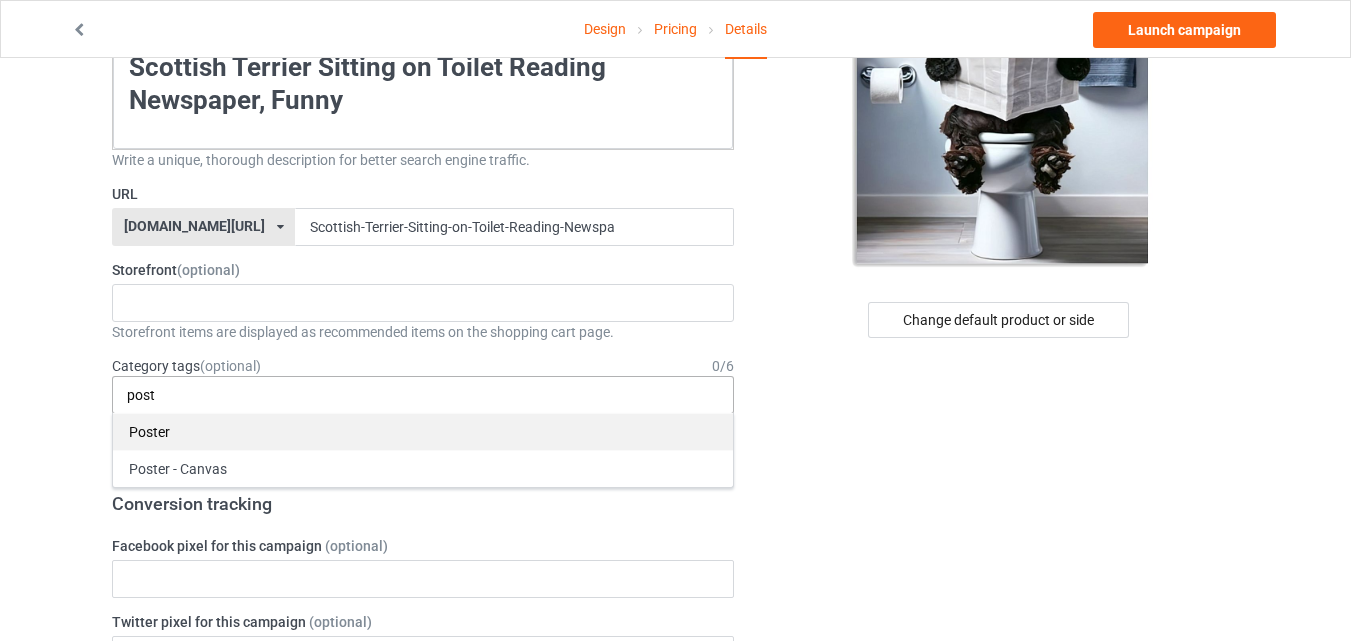 type 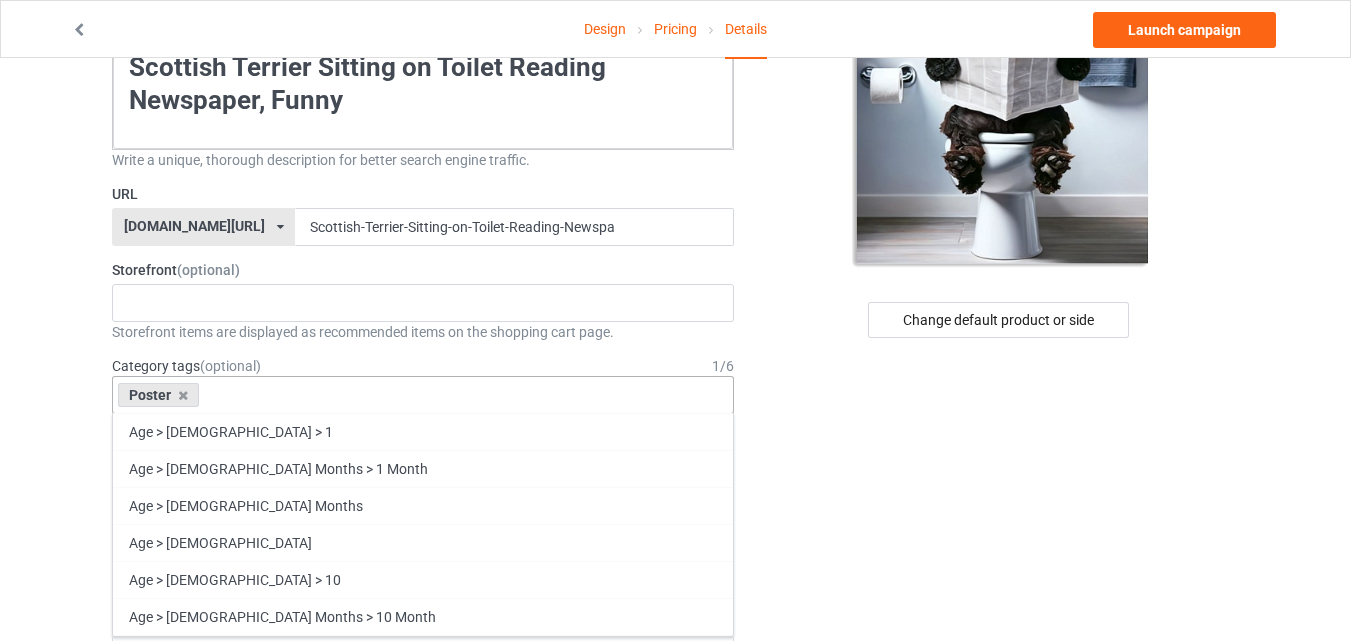 click on "Design Pricing Details Launch campaign Campaign Info Title (h1) 91   characters left Scottish Terrier Sitting on Toilet Reading Newspaper, Funny Create a catchy, unique title for better search engine traffic. Description 1941   characters left       Small Normal Large Big Huge                                                                                     Scottish Terrier Sitting on Toilet Reading Newspaper, Funny Write a unique, thorough description for better search engine traffic. URL [DOMAIN_NAME][URL] [DOMAIN_NAME][URL] [DOMAIN_NAME][URL] 6786f949f7e231002fbc974b 587d0d41cee36fd012c64a69 Scottish-Terrier-Sitting-on-Toilet-Reading-Newspa Storefront (optional) No result found Storefront items are displayed as recommended items on the shopping cart page. Category tags (optional) 1 / 6 Poster Age > [DEMOGRAPHIC_DATA] > 1 Age > [DEMOGRAPHIC_DATA] Months > 1 Month Age > [DEMOGRAPHIC_DATA] Months Age > [DEMOGRAPHIC_DATA] Age > [DEMOGRAPHIC_DATA] > 10 Age > [DEMOGRAPHIC_DATA] Months > 10 Month Age > [DEMOGRAPHIC_DATA] > 100 Sports > Running > 10K Run Age > [DEMOGRAPHIC_DATA] > 11 Age > [DEMOGRAPHIC_DATA] Months > 11 Month Age > [DEMOGRAPHIC_DATA] > 12 1" at bounding box center (675, 830) 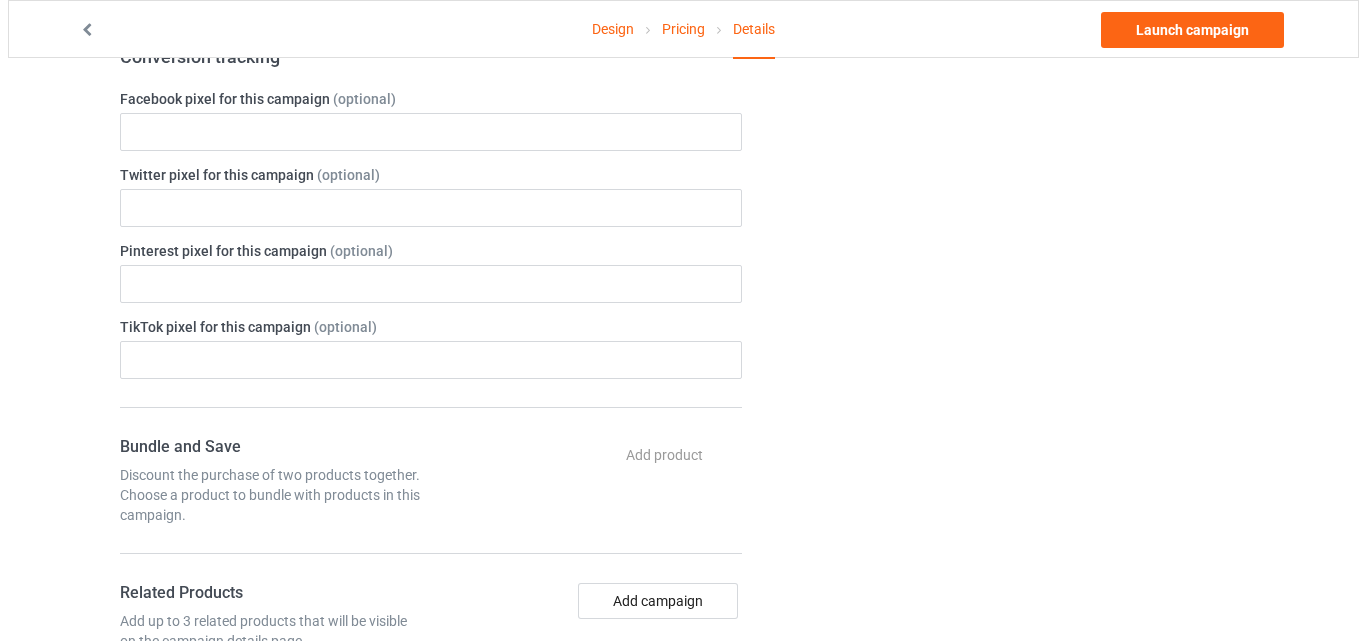 scroll, scrollTop: 0, scrollLeft: 0, axis: both 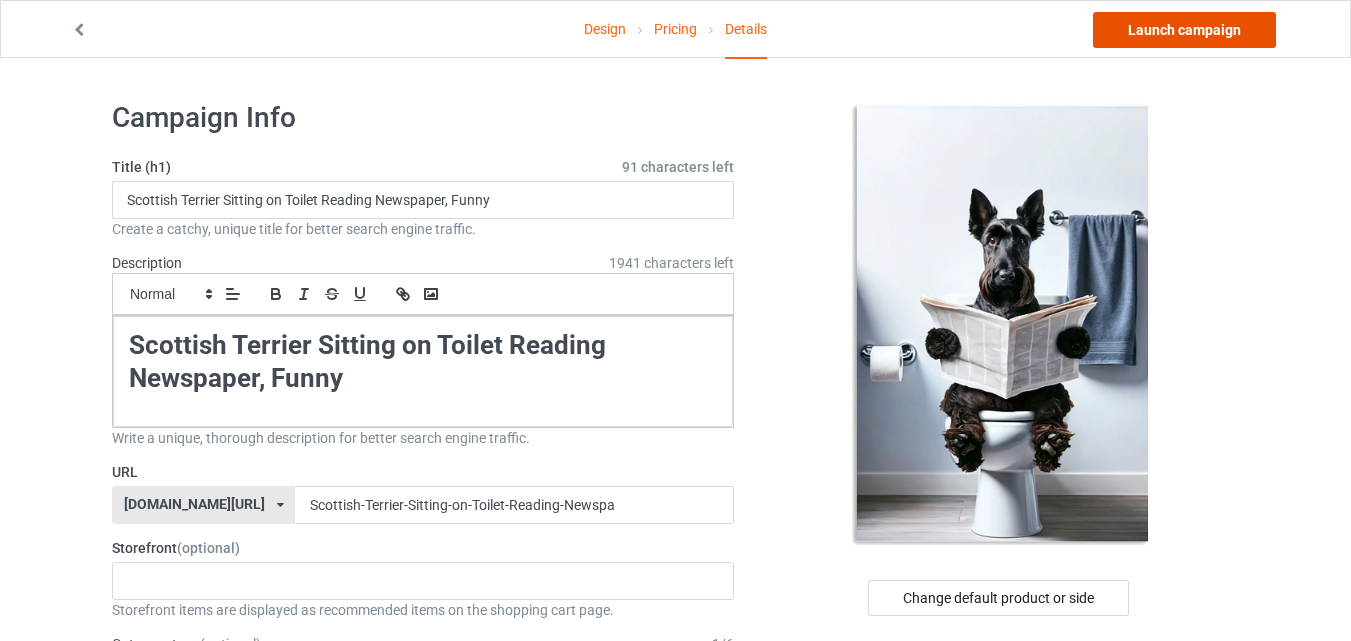 click on "Launch campaign" at bounding box center (1184, 30) 